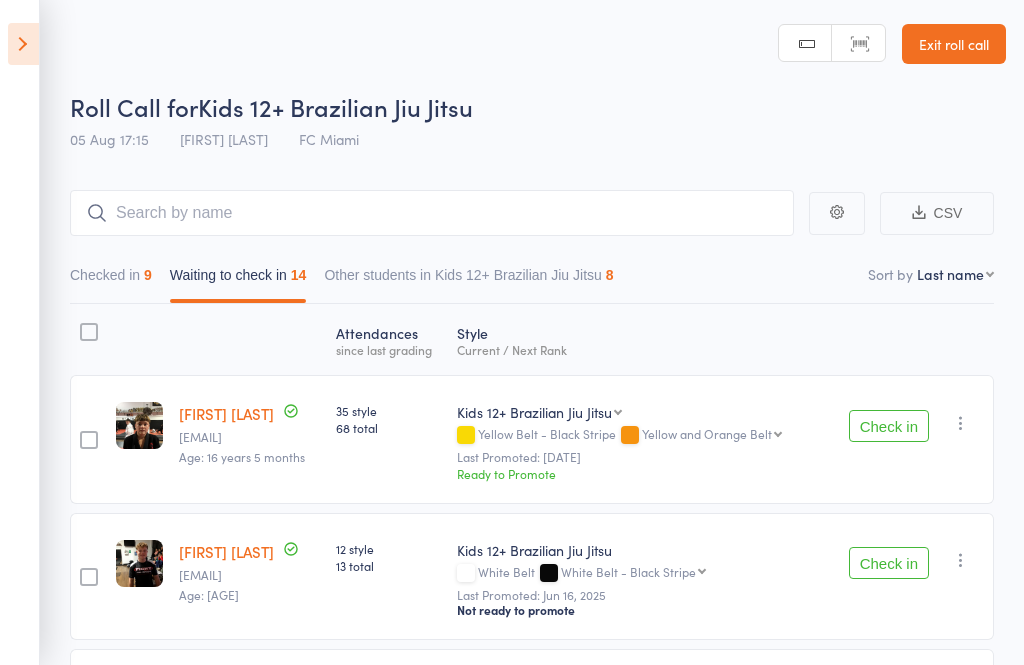 scroll, scrollTop: -2, scrollLeft: 0, axis: vertical 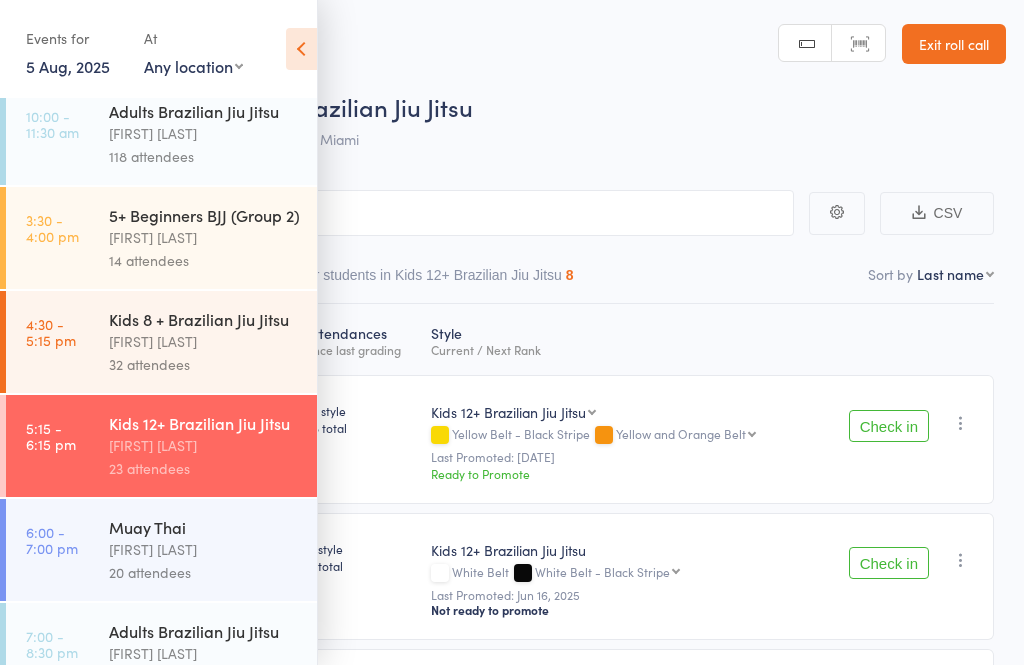 click on "6:00 - 7:00 pm Muay Thai [FIRST] [LAST] [NUMBER] attendees" at bounding box center [161, 550] 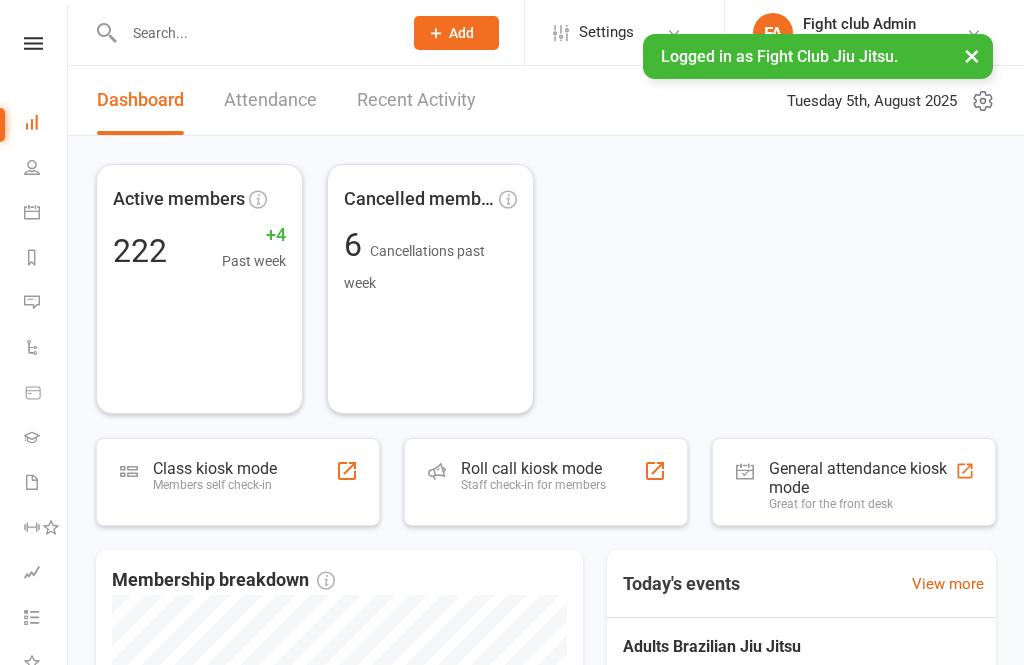 scroll, scrollTop: 0, scrollLeft: 0, axis: both 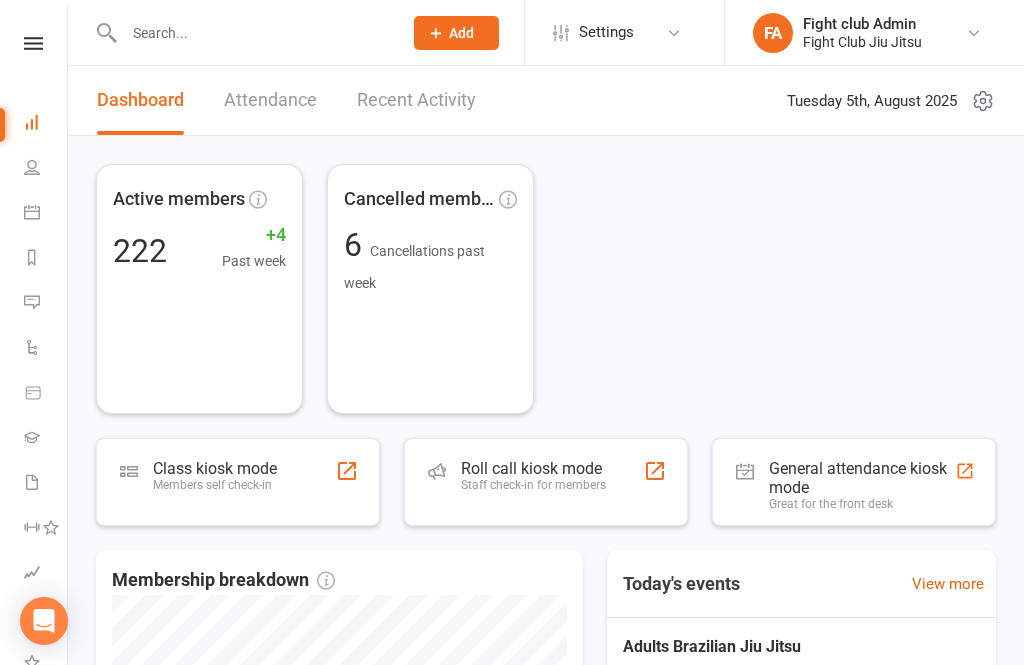 click on "Roll call kiosk mode" at bounding box center (533, 468) 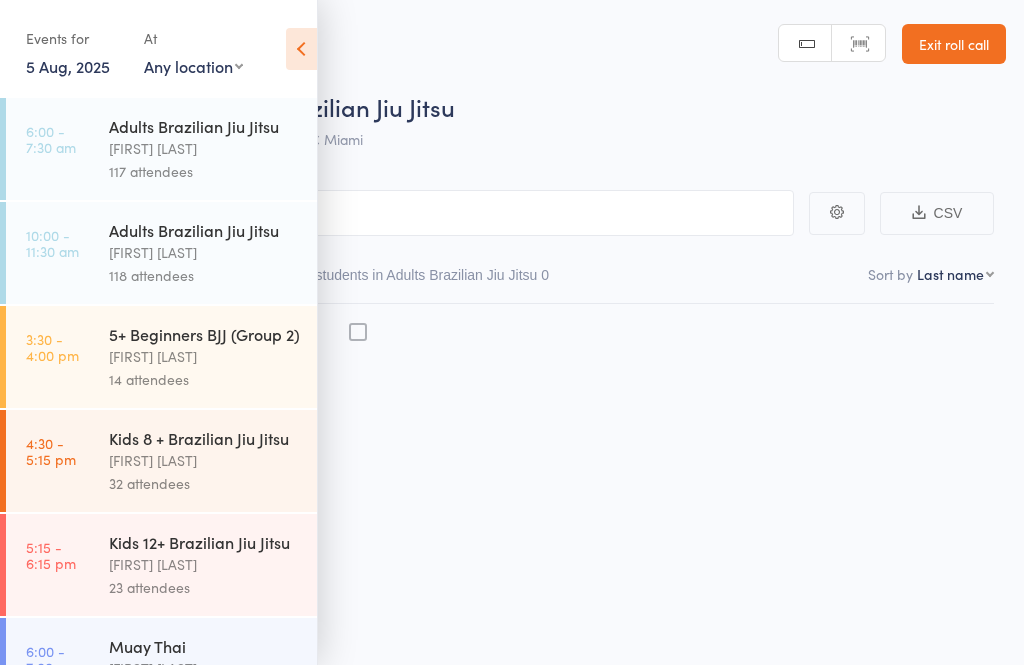 scroll, scrollTop: 0, scrollLeft: 0, axis: both 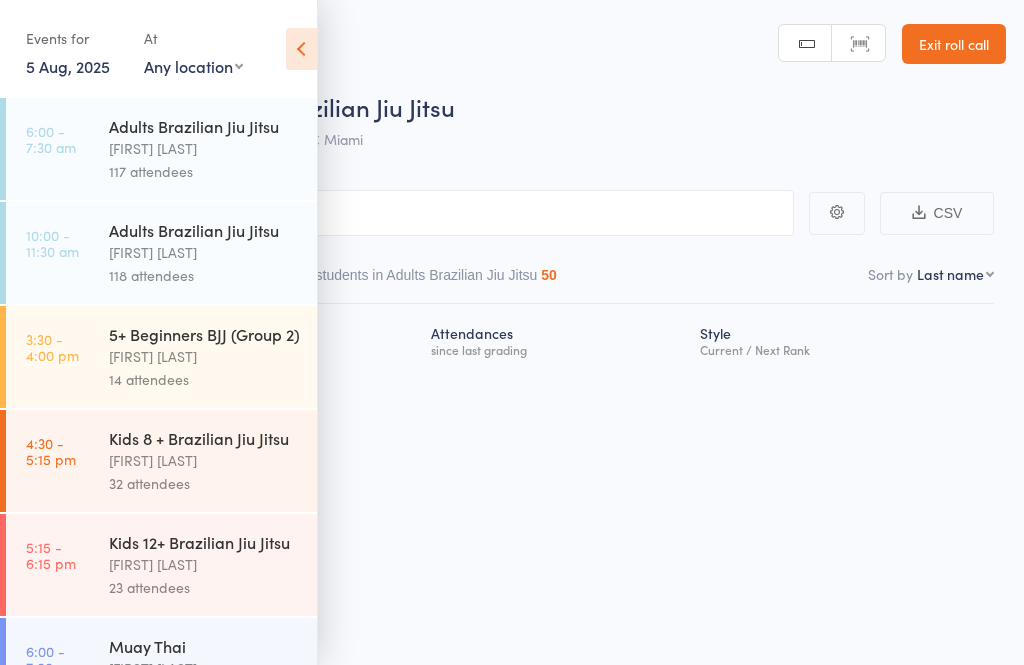 click at bounding box center [301, 49] 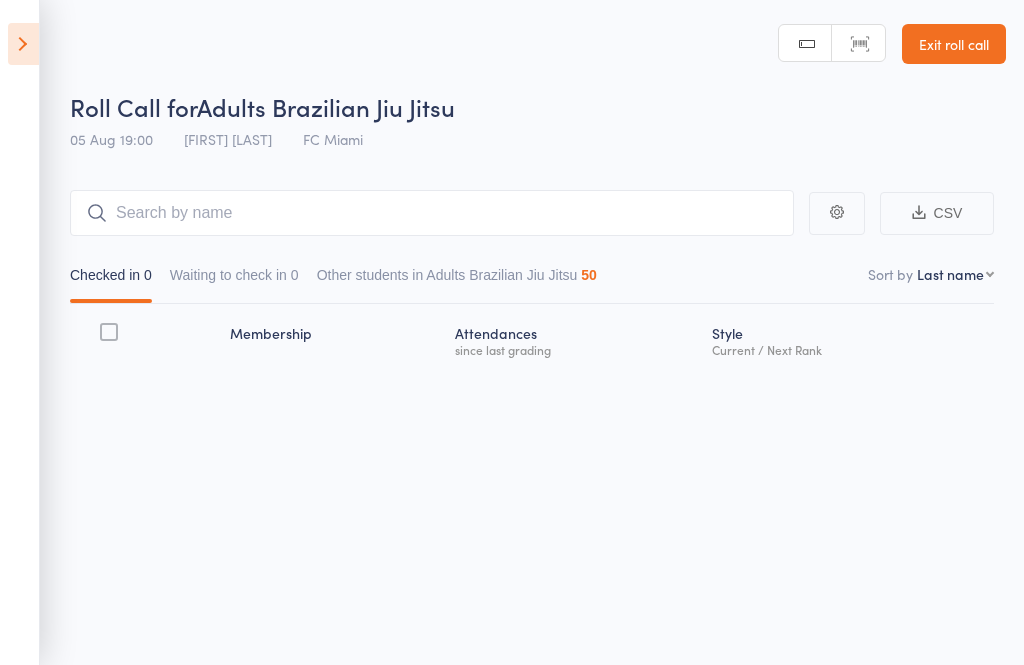 click on "Waiting to check in  0" at bounding box center (234, 280) 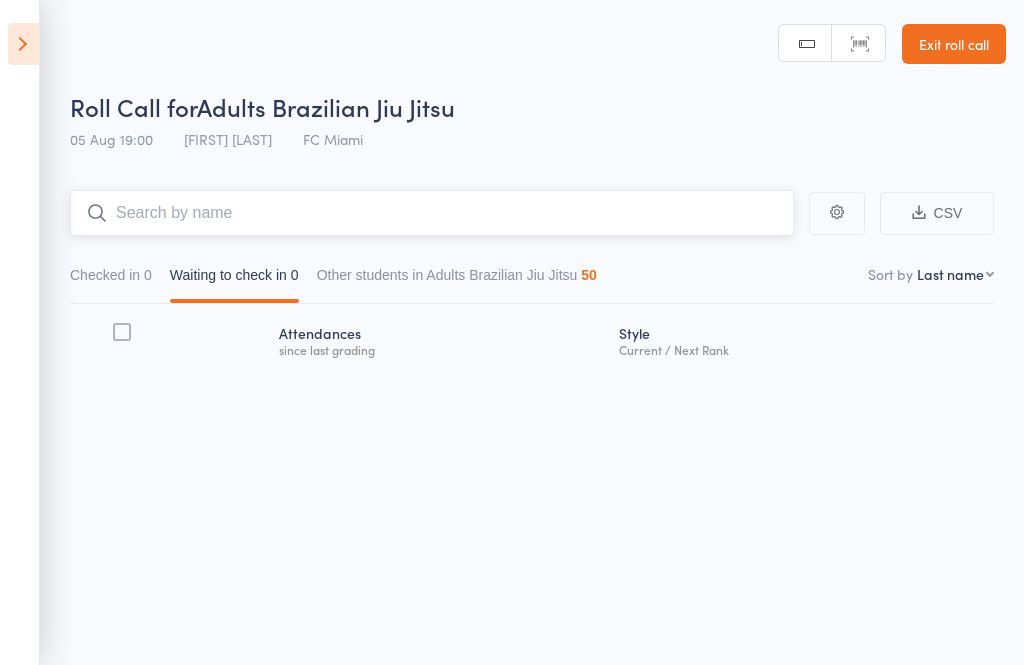 click at bounding box center (432, 213) 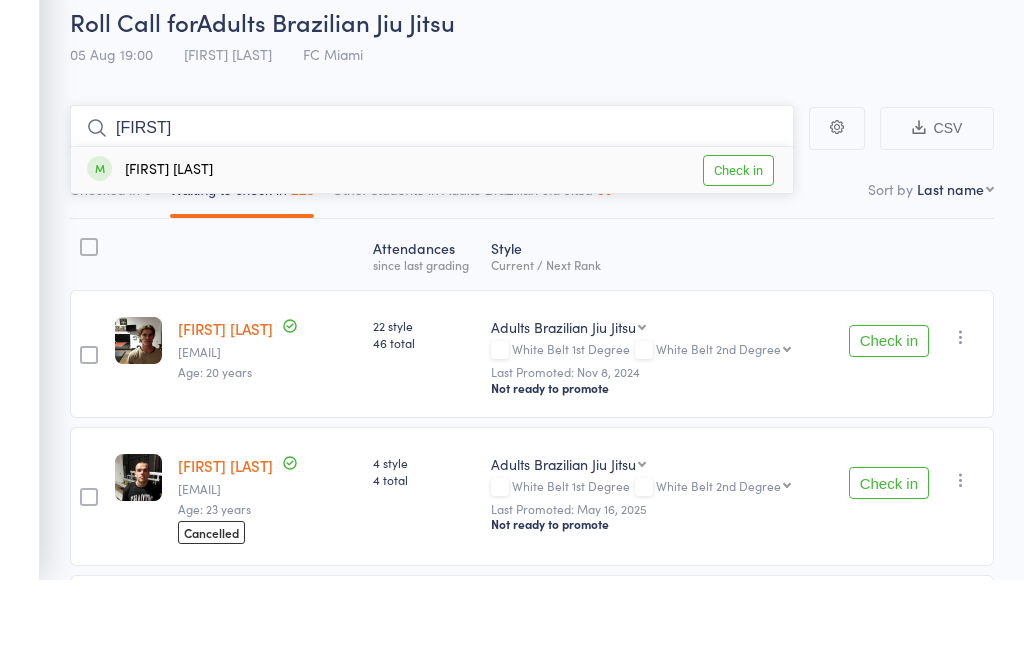 type on "[FIRST]" 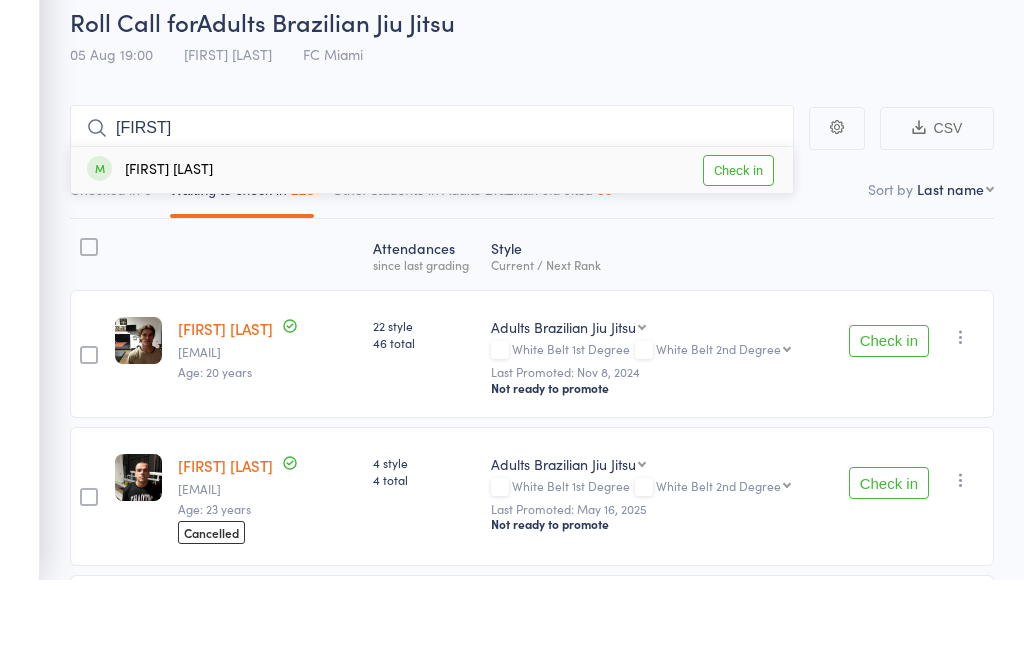 click on "Check in" at bounding box center [738, 255] 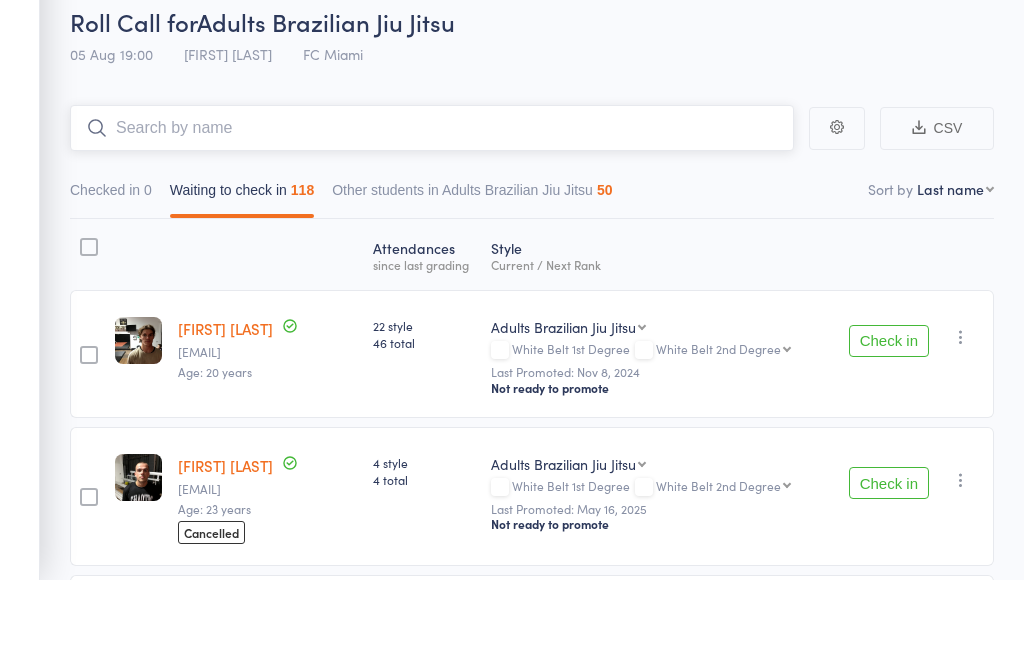 scroll, scrollTop: 85, scrollLeft: 0, axis: vertical 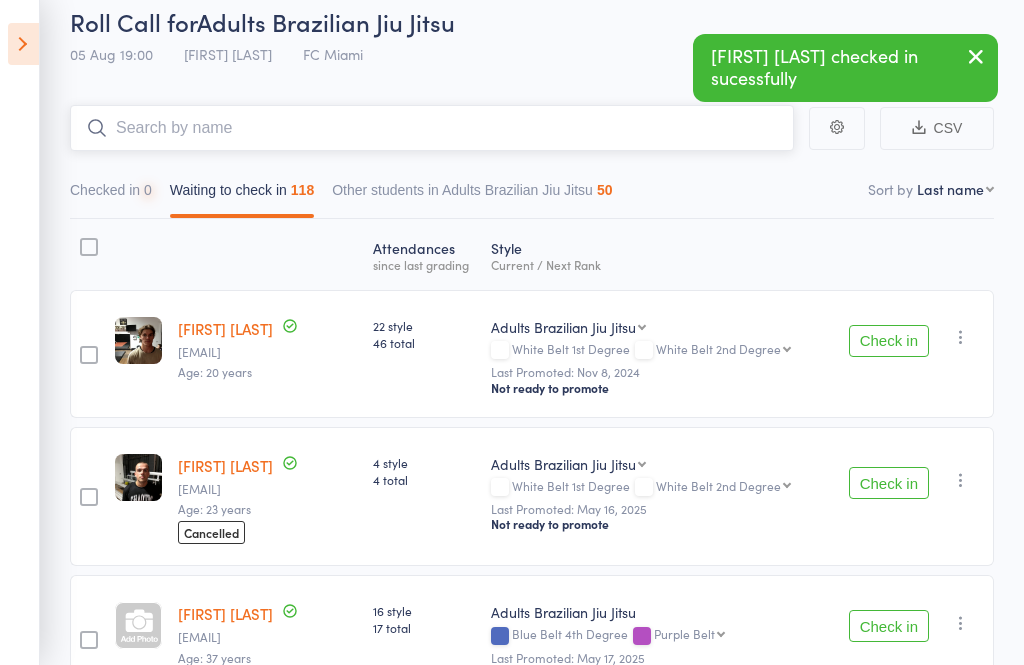 click at bounding box center (432, 128) 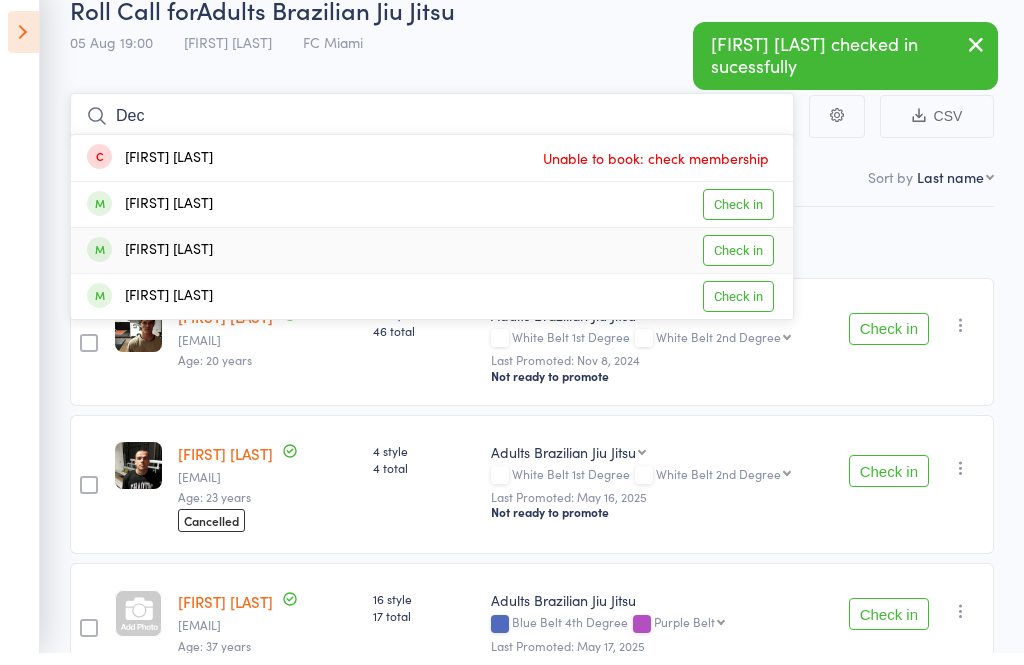 type on "Dec" 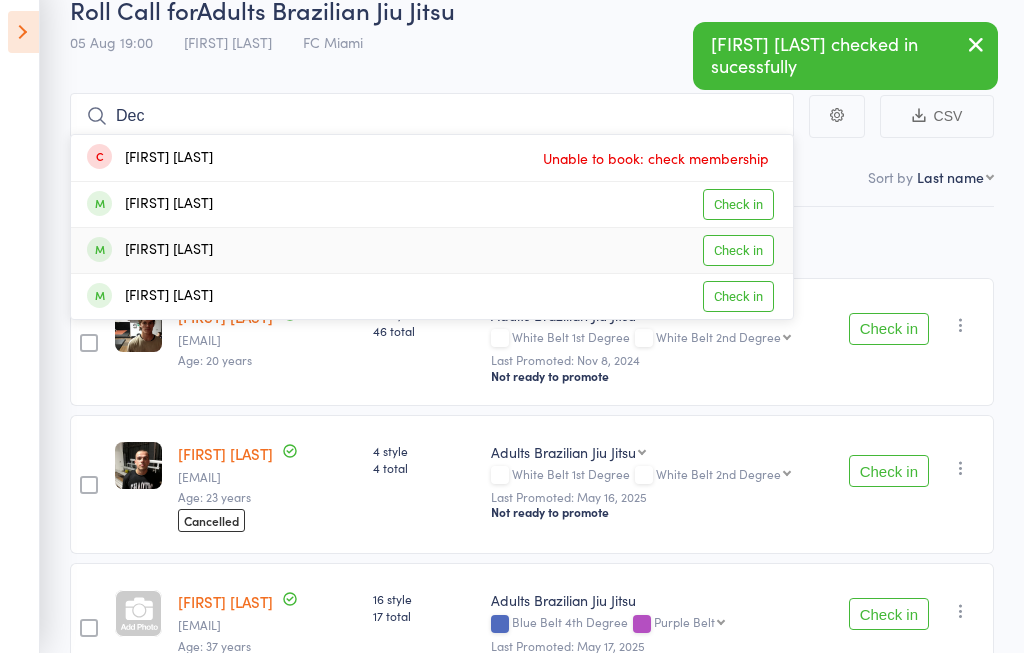 click on "Check in" at bounding box center [738, 262] 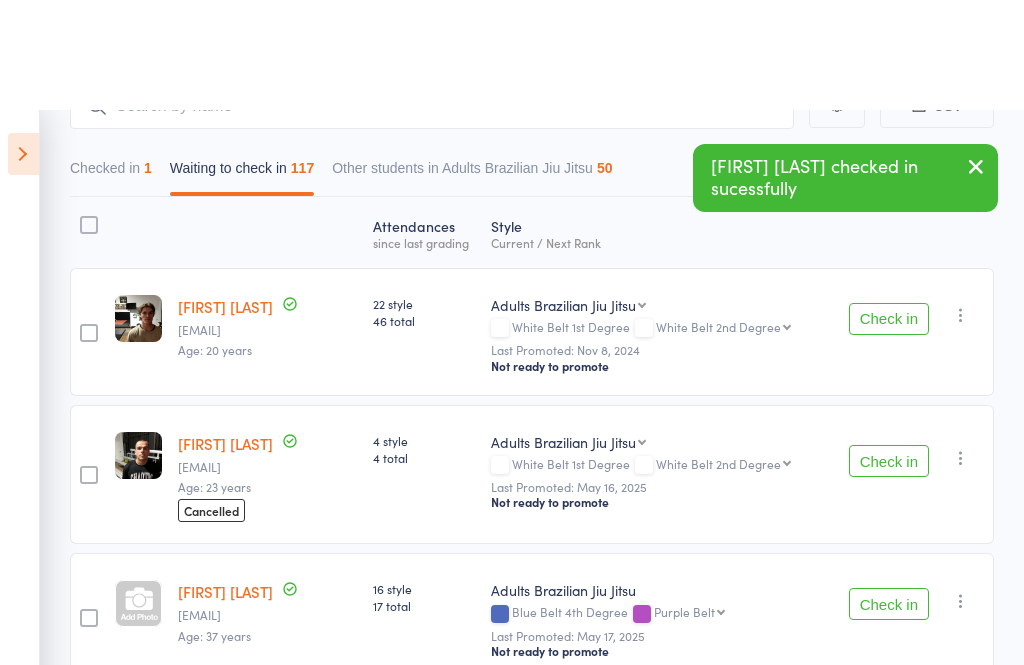 scroll, scrollTop: 0, scrollLeft: 0, axis: both 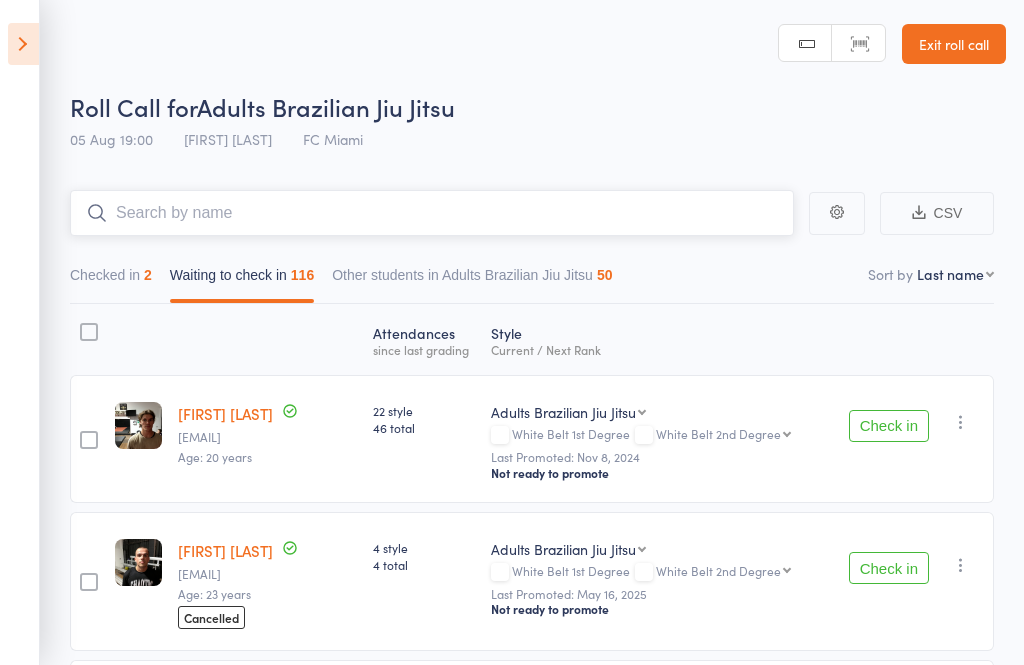 click at bounding box center (432, 213) 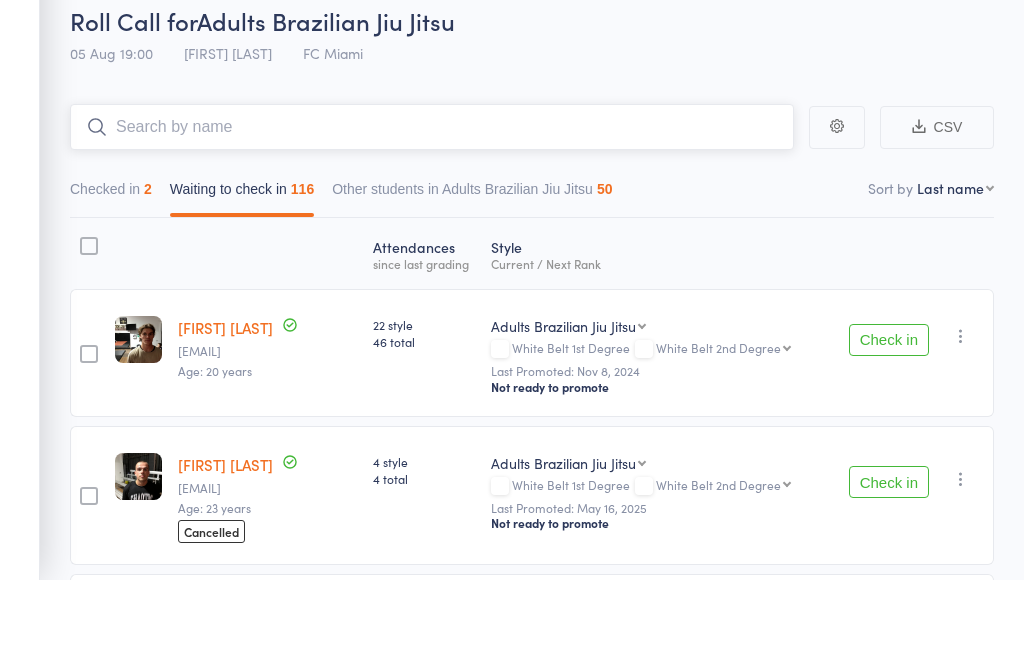 type on "B" 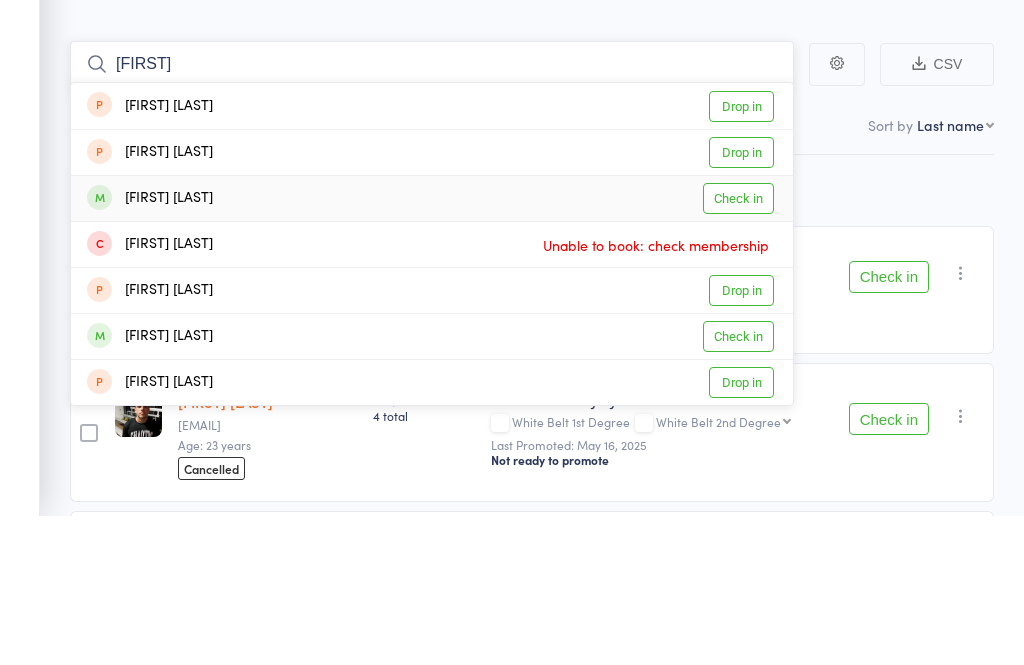 type on "[FIRST]" 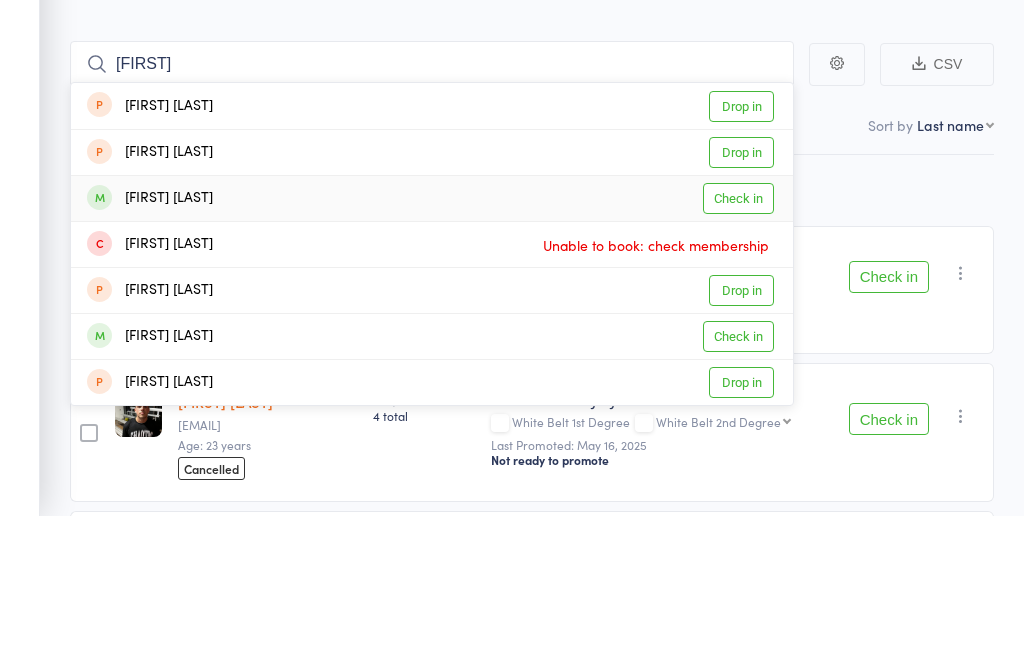 click on "Check in" at bounding box center (738, 347) 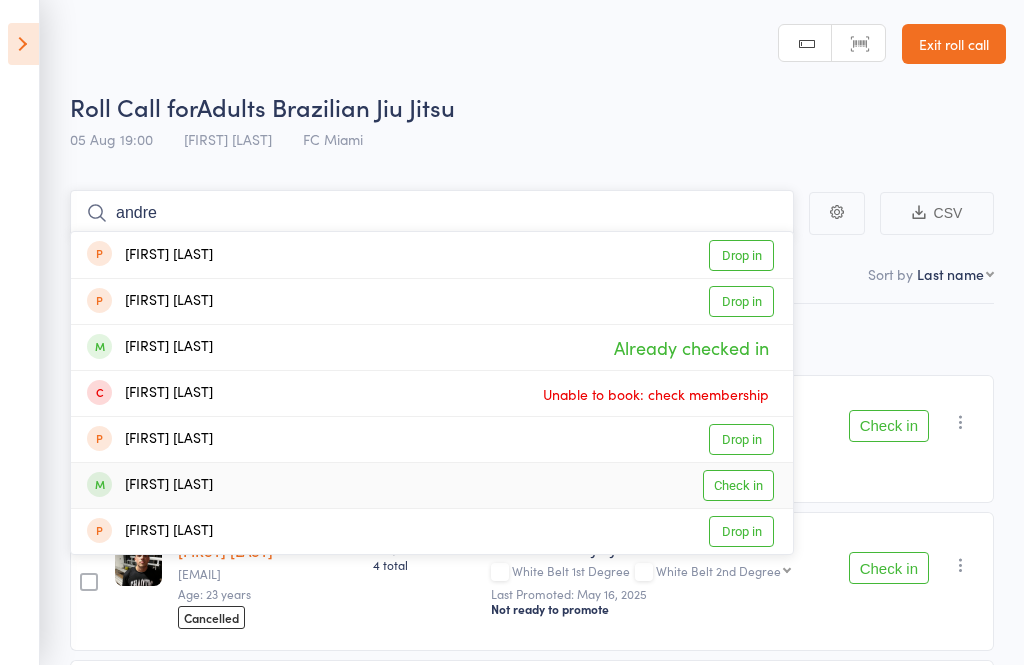 type on "andre" 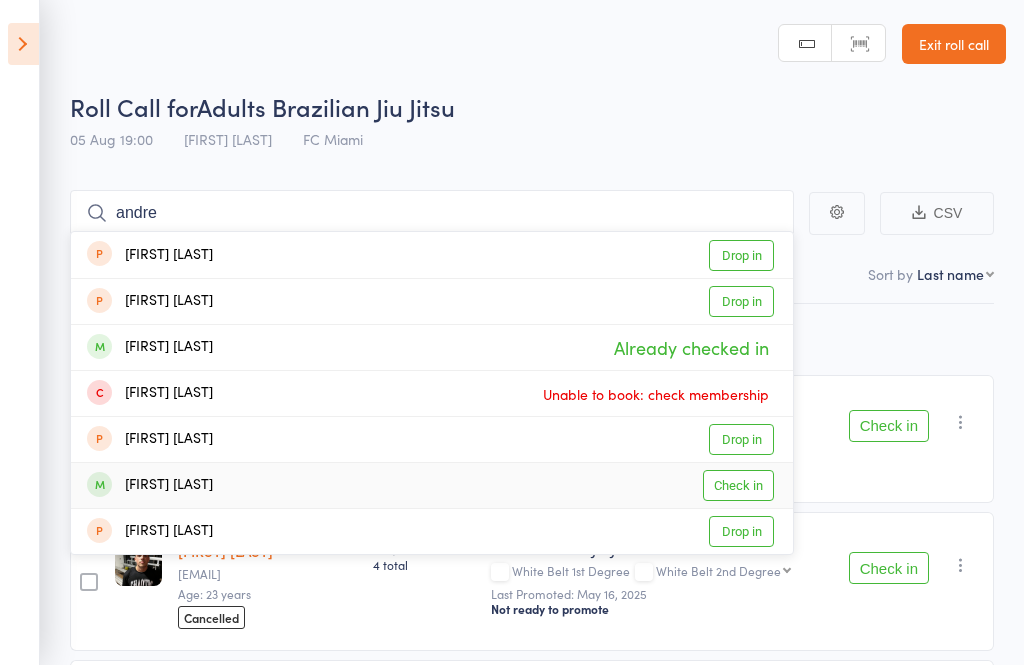 click on "Check in" at bounding box center [738, 485] 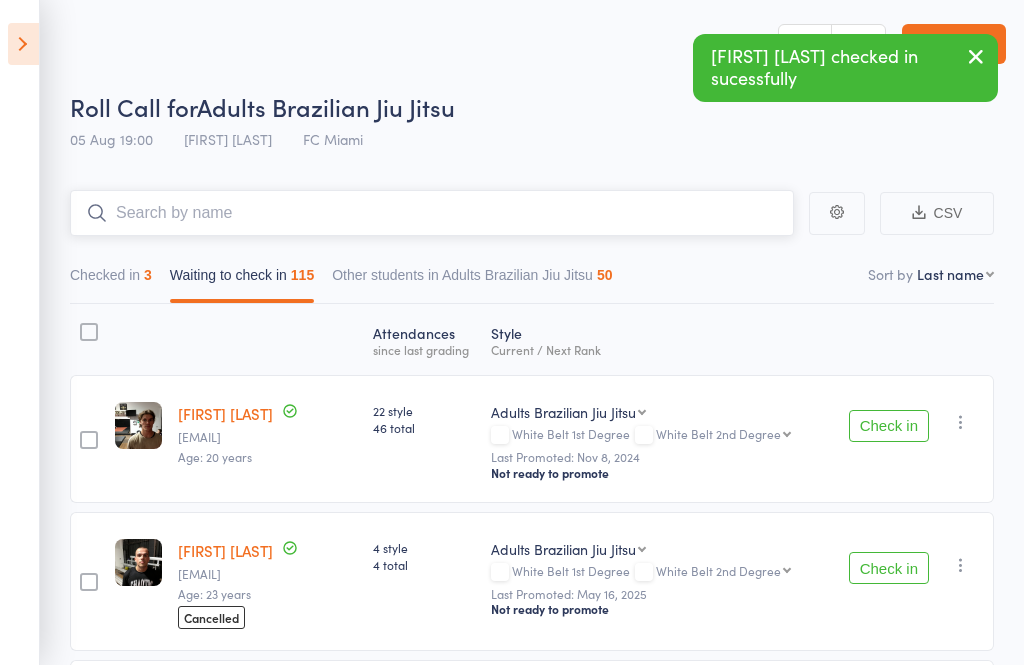 click at bounding box center [432, 213] 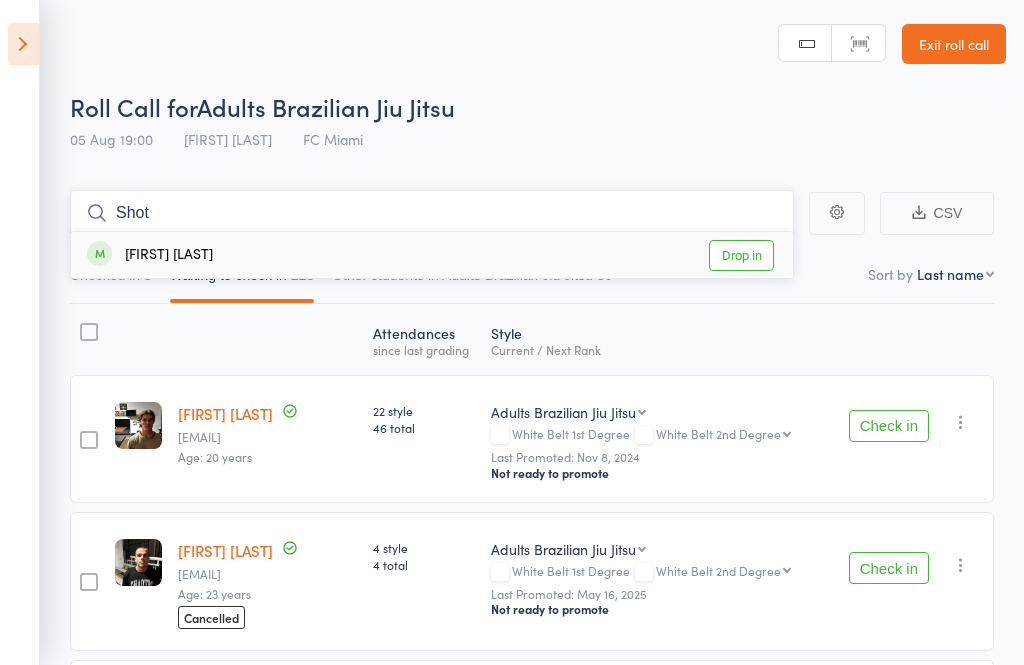 type on "Shot" 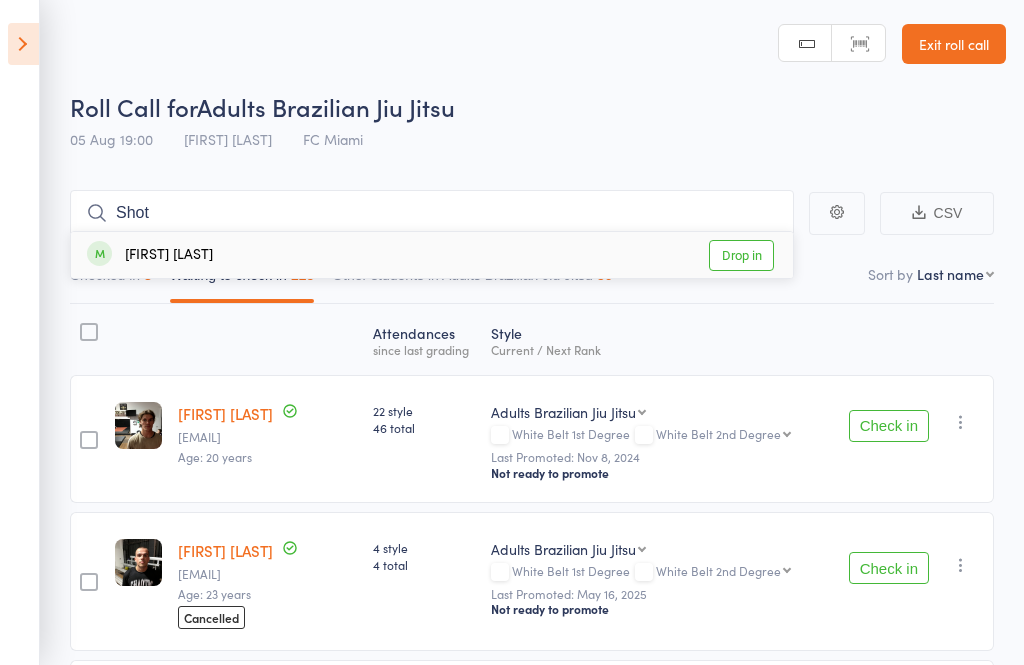 click on "Drop in" at bounding box center [741, 255] 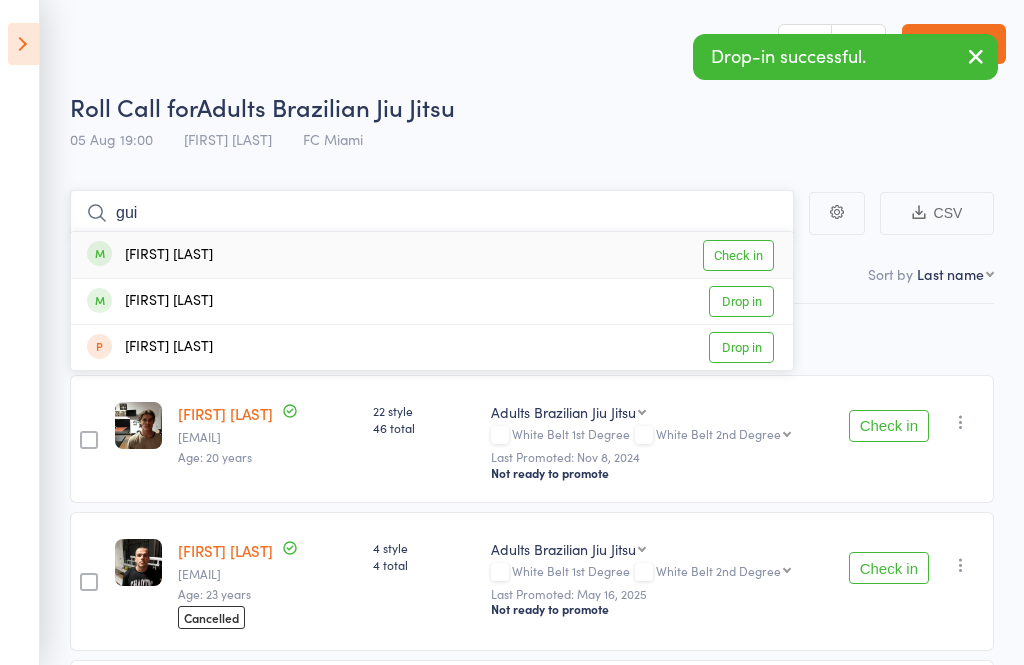 type on "gui" 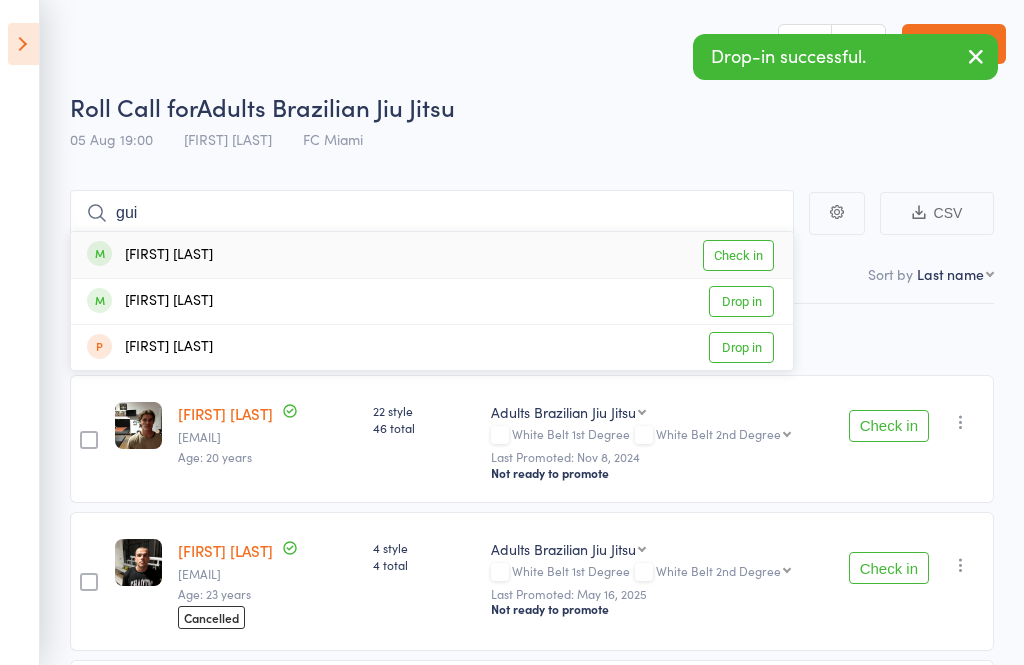 click on "Check in" at bounding box center [738, 255] 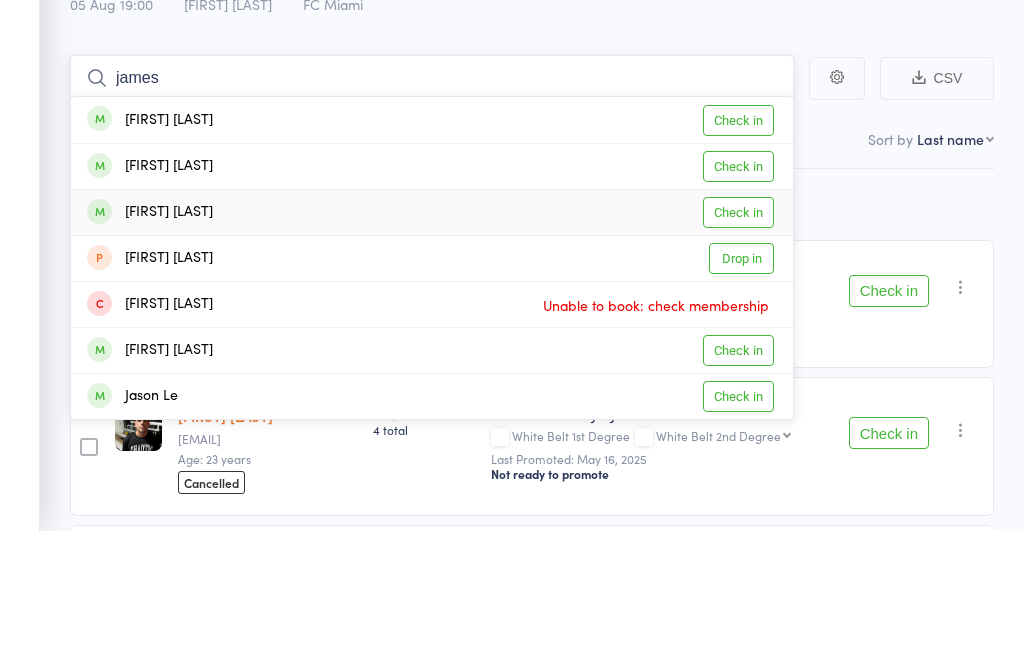 type on "james" 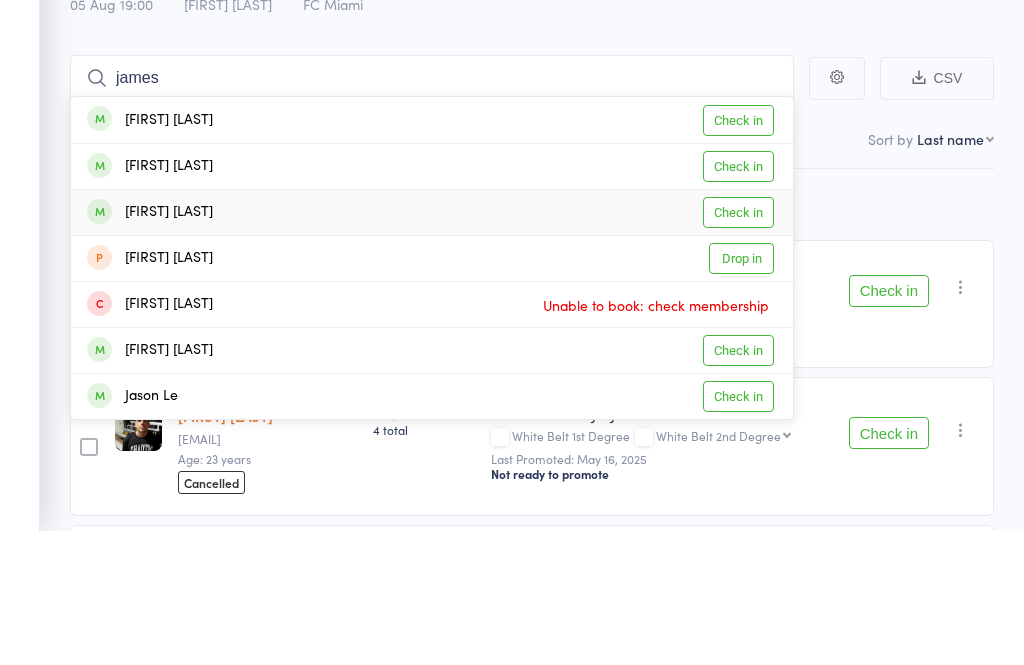 click on "Check in" at bounding box center (738, 347) 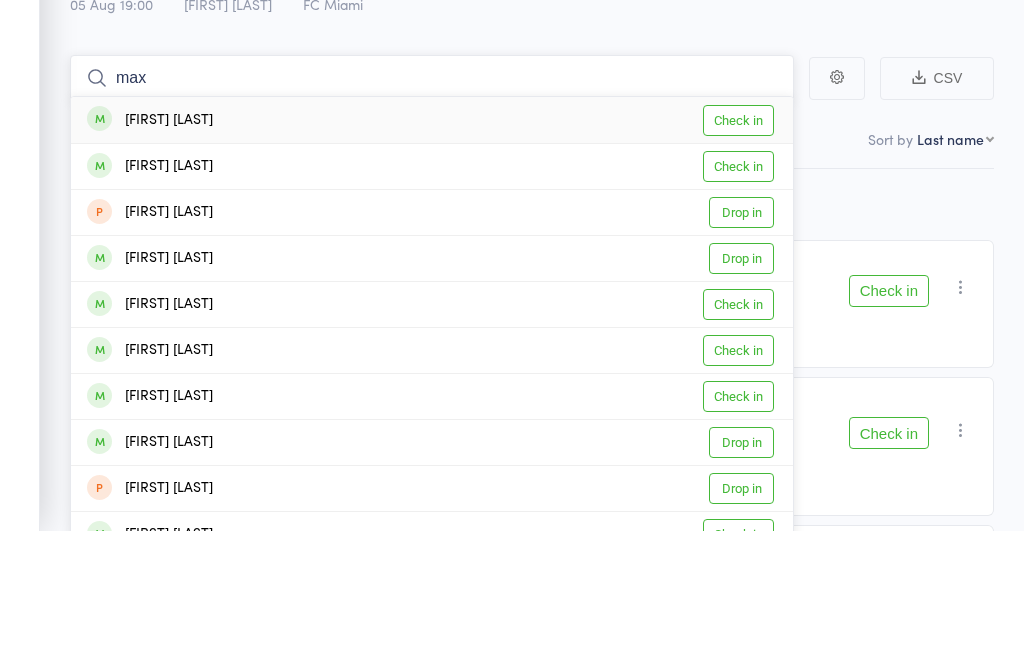 type on "max" 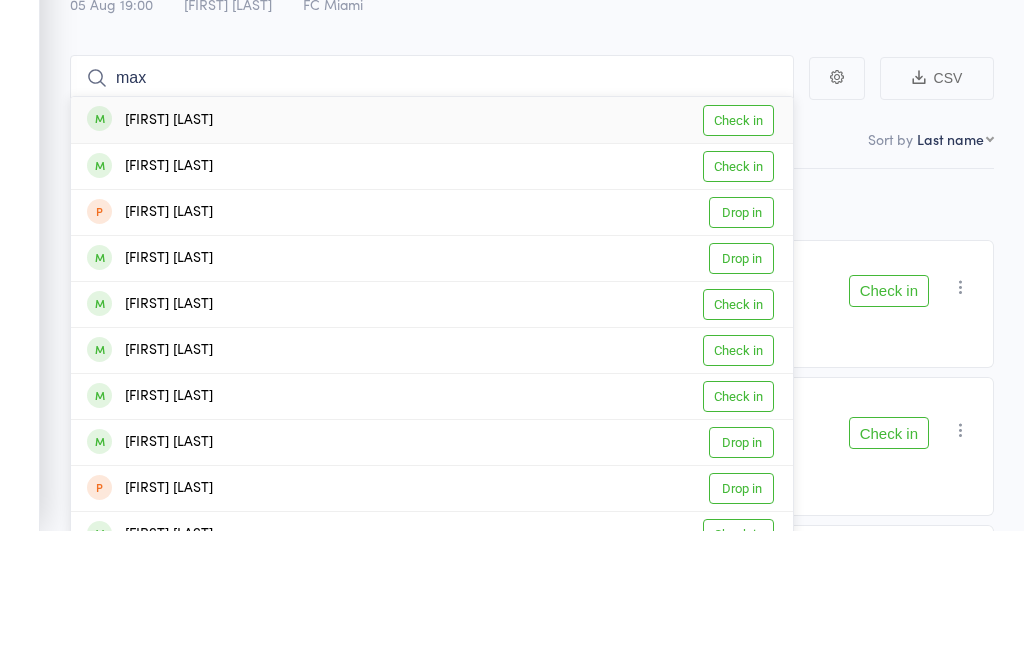 click on "Check in" at bounding box center (738, 255) 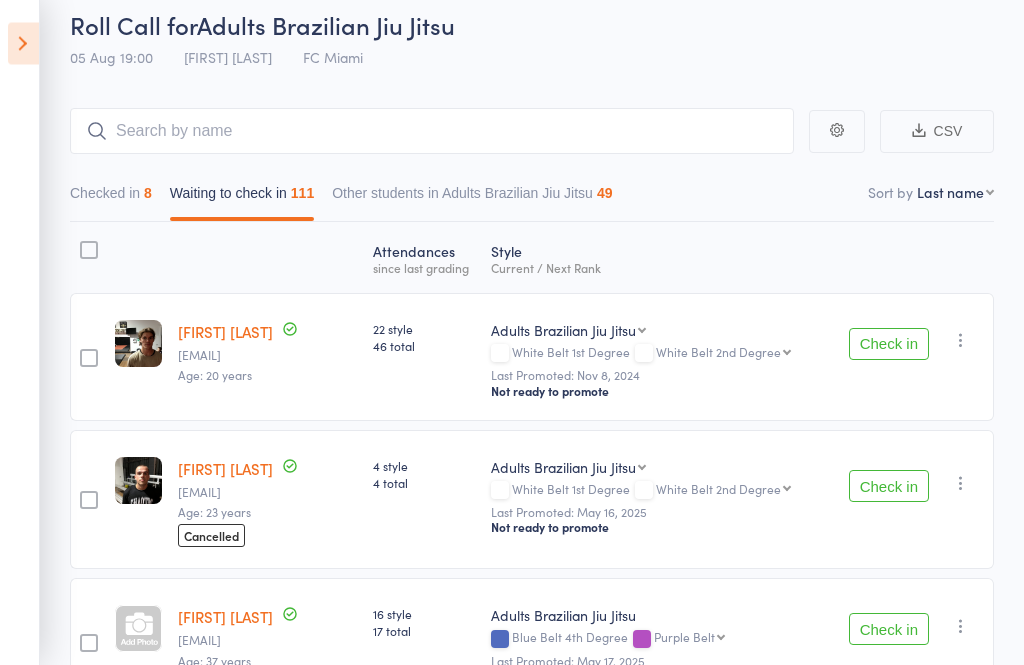 scroll, scrollTop: 0, scrollLeft: 0, axis: both 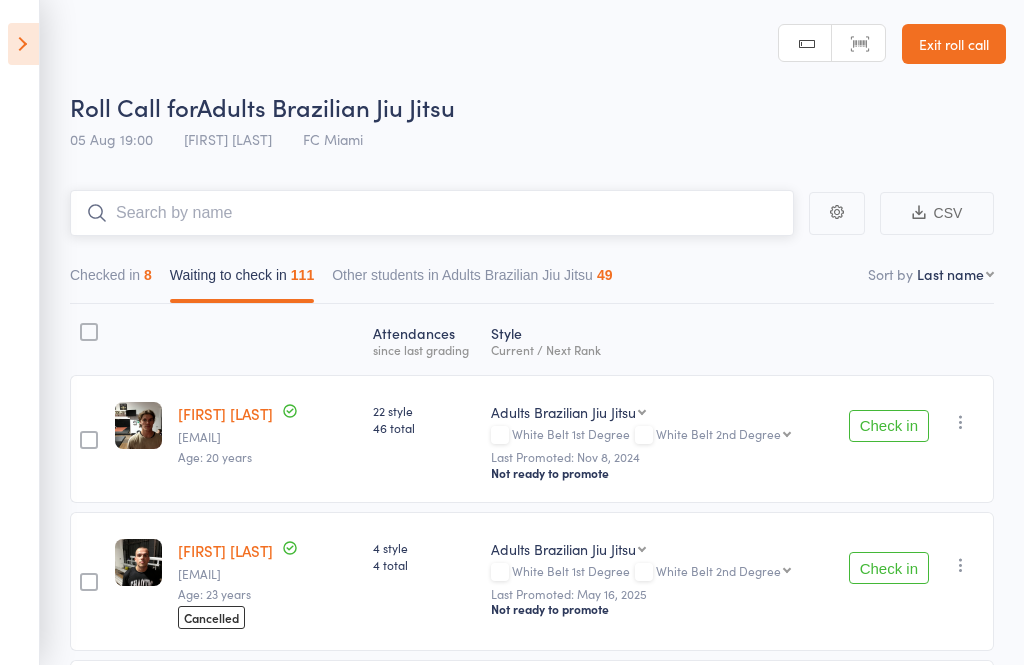 click at bounding box center (432, 213) 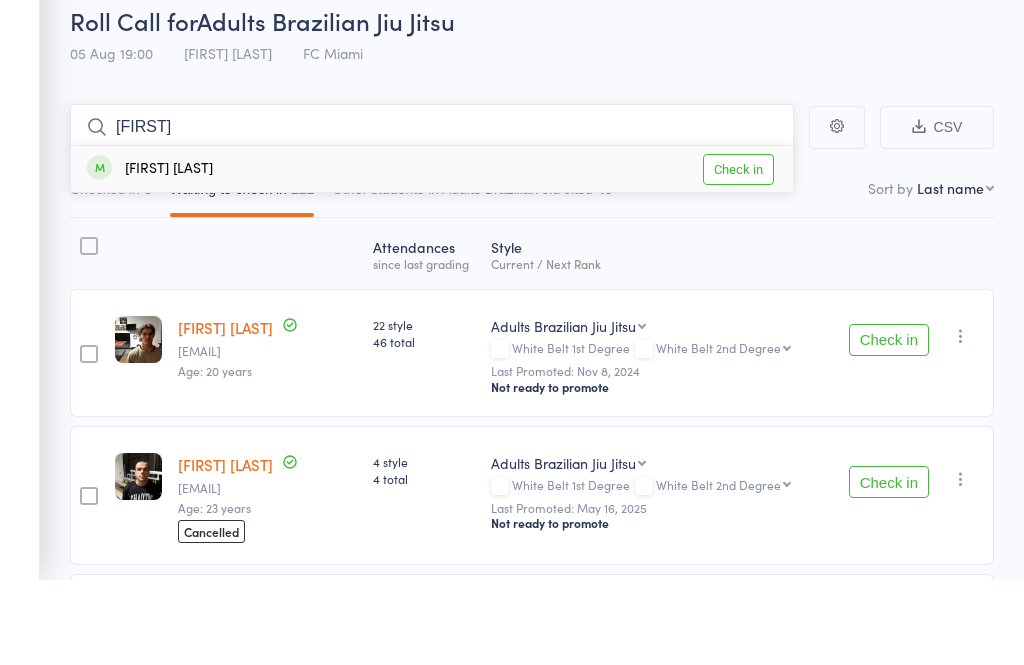 type on "[FIRST]" 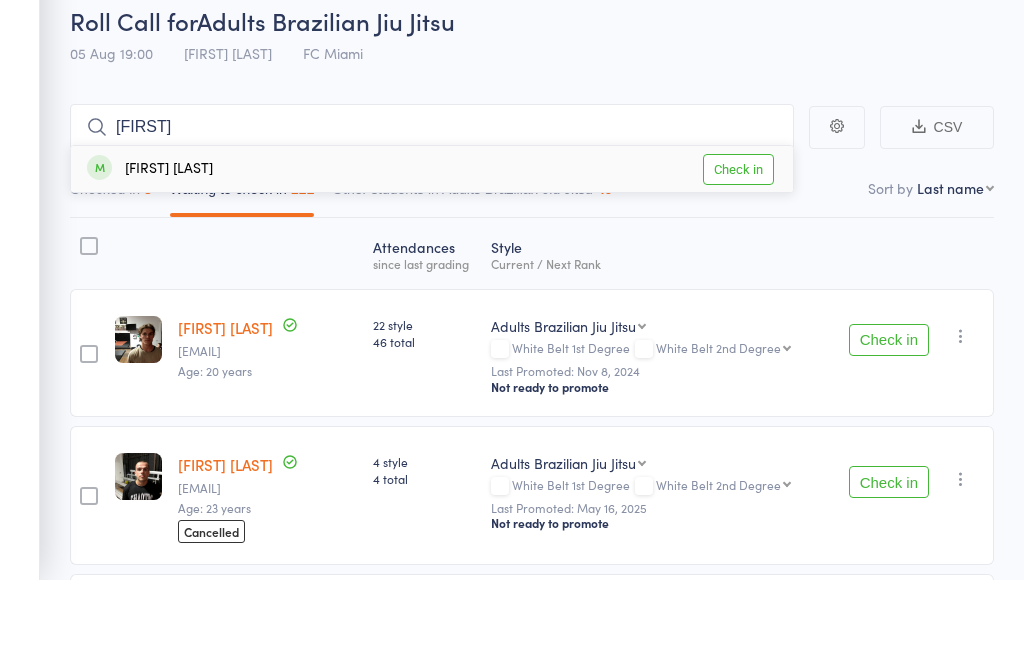 click on "Check in" at bounding box center (738, 255) 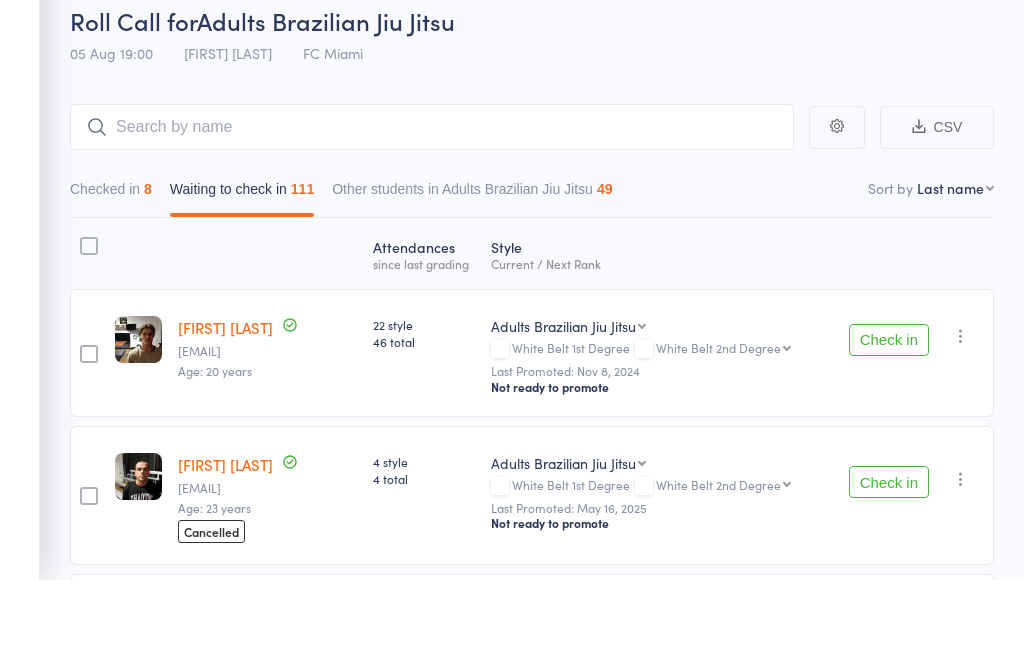 scroll, scrollTop: 86, scrollLeft: 0, axis: vertical 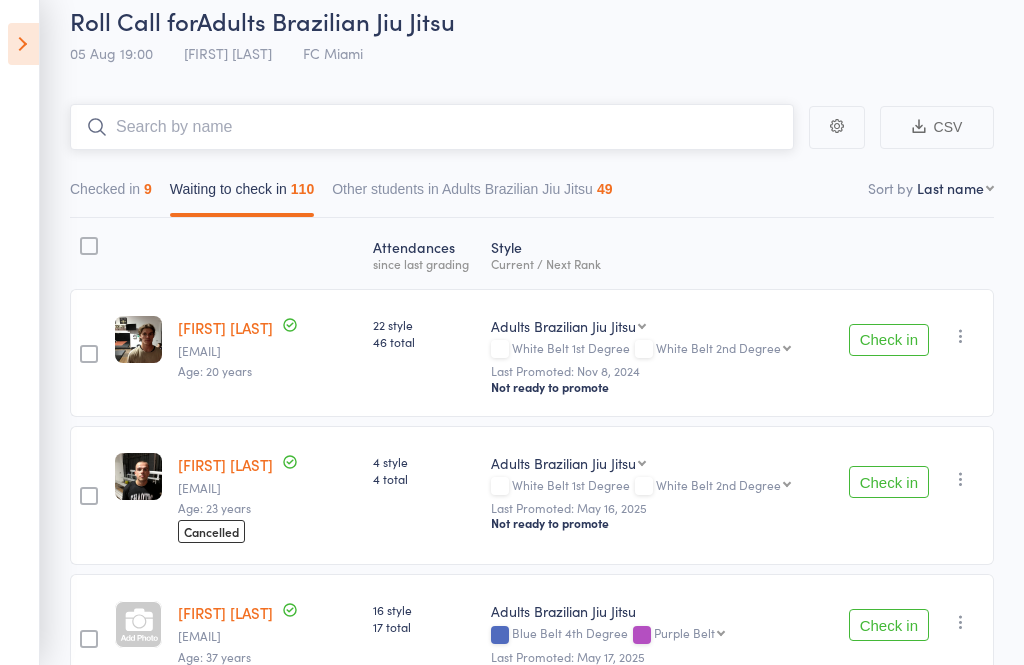 click at bounding box center (432, 127) 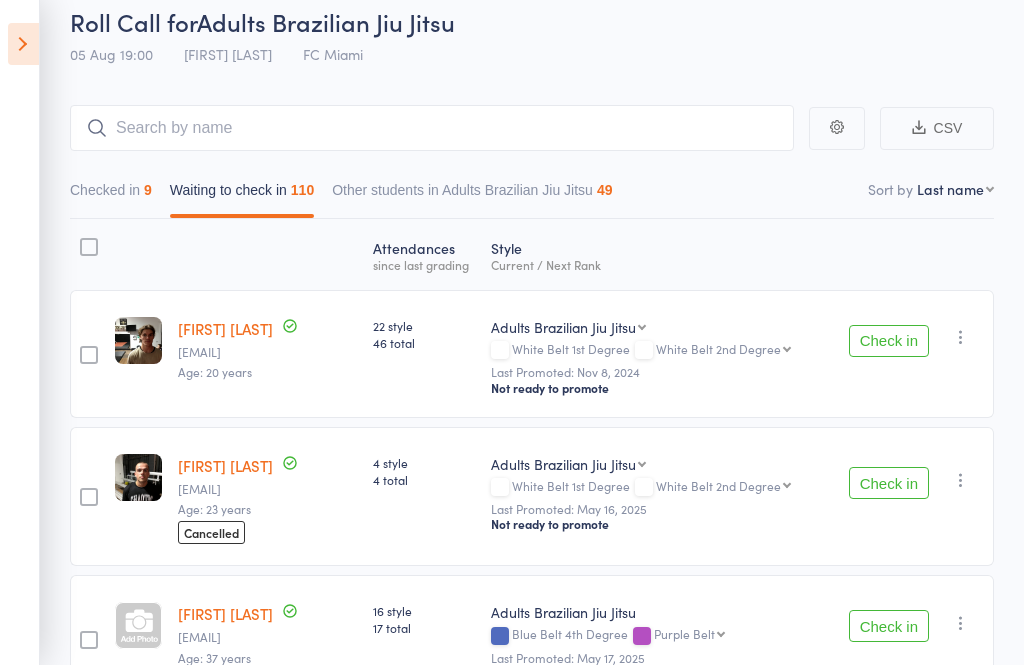 scroll, scrollTop: 86, scrollLeft: 0, axis: vertical 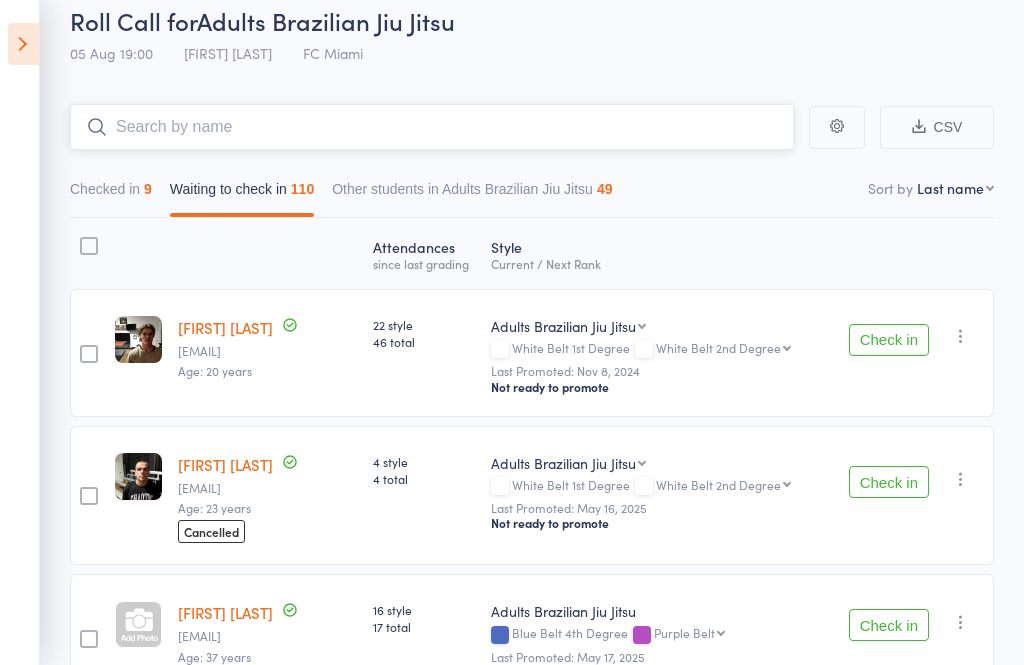 click at bounding box center [432, 127] 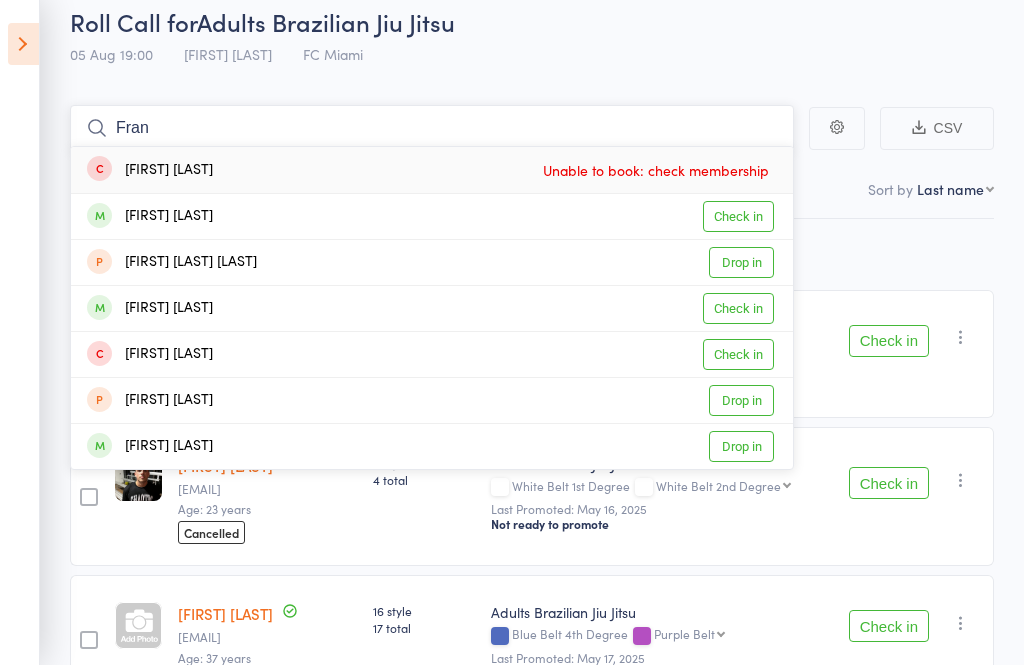 type on "Fran" 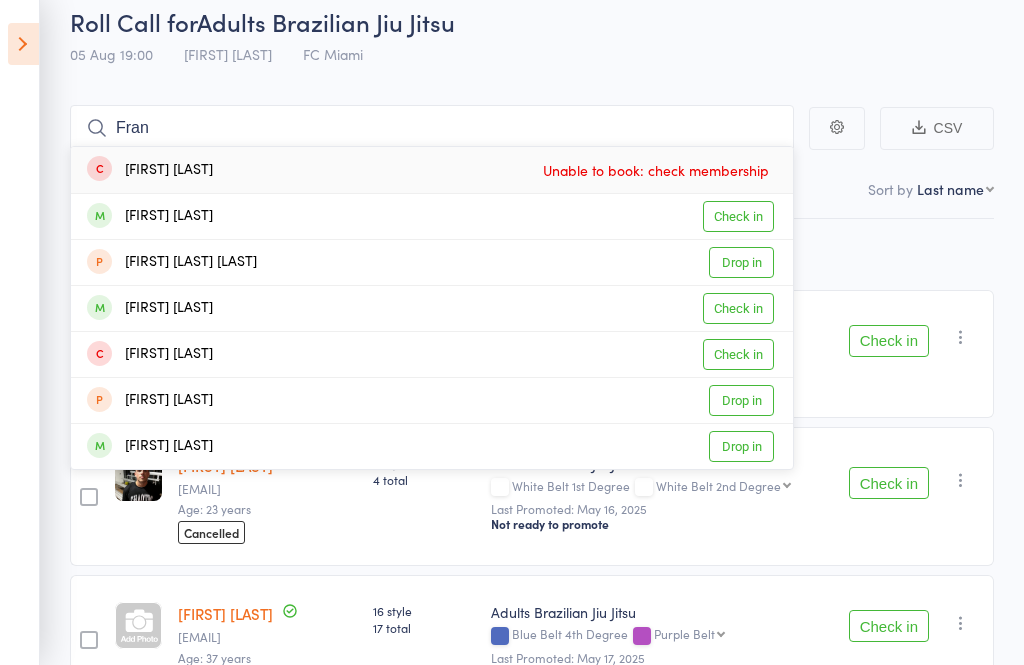 click on "Check in" at bounding box center (738, 216) 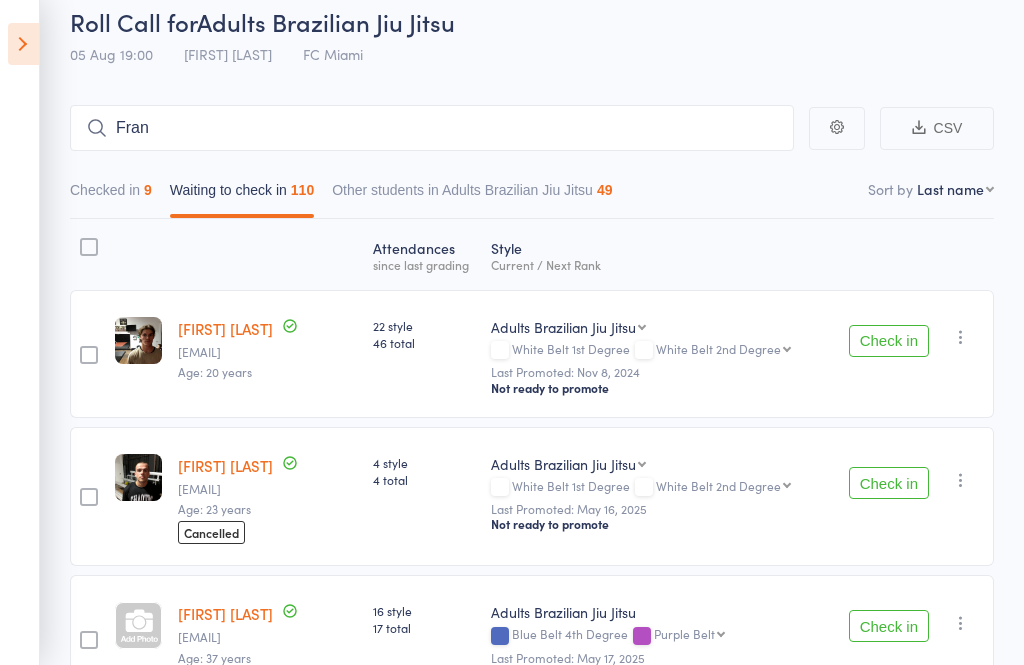 type 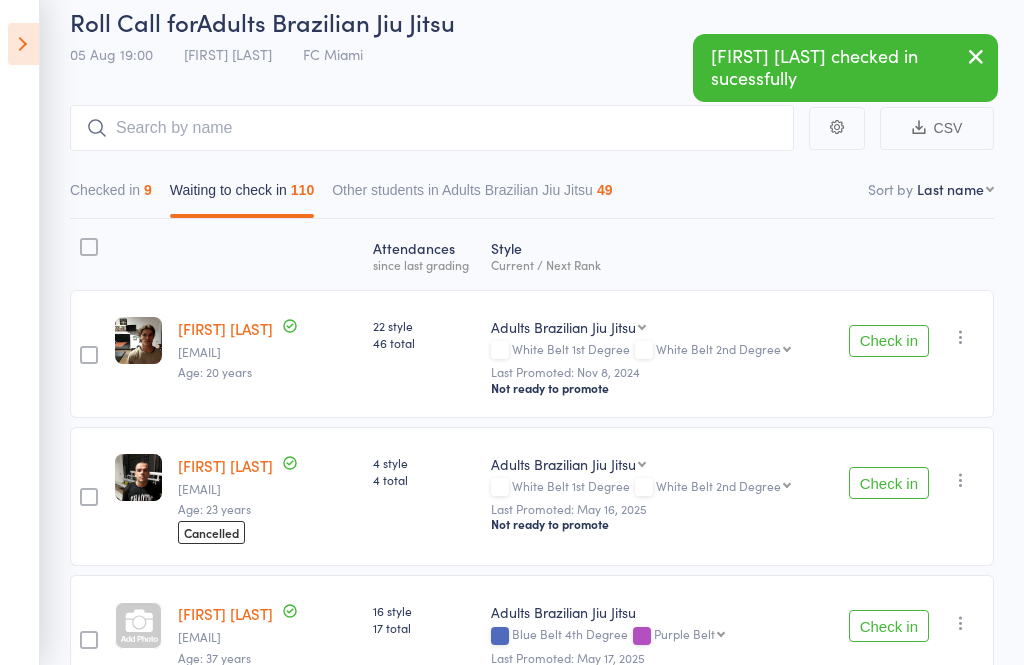 scroll, scrollTop: 86, scrollLeft: 0, axis: vertical 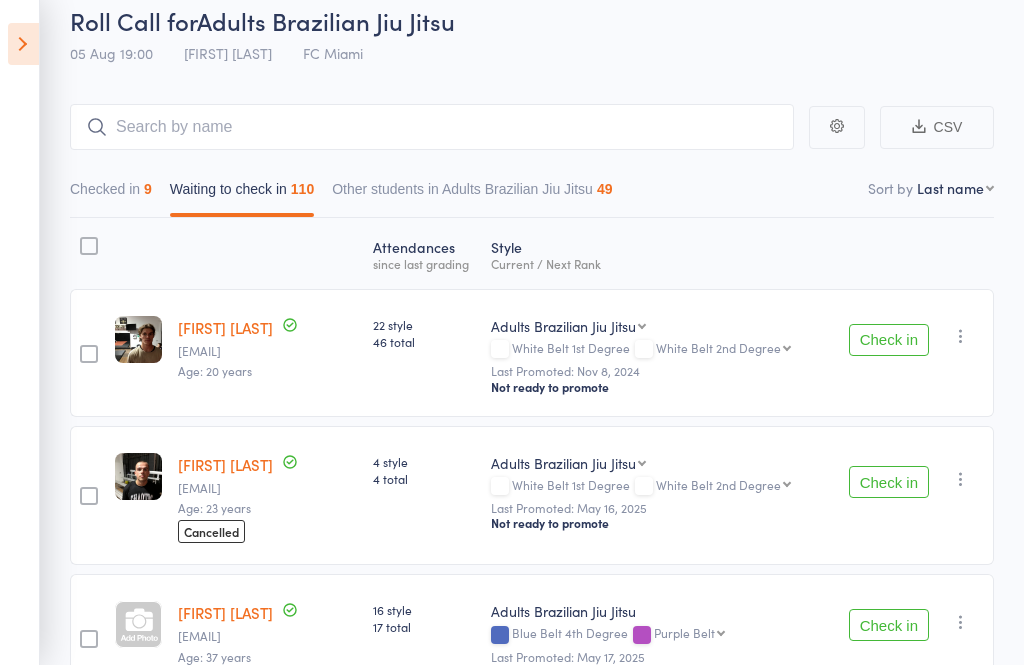 click at bounding box center [23, 44] 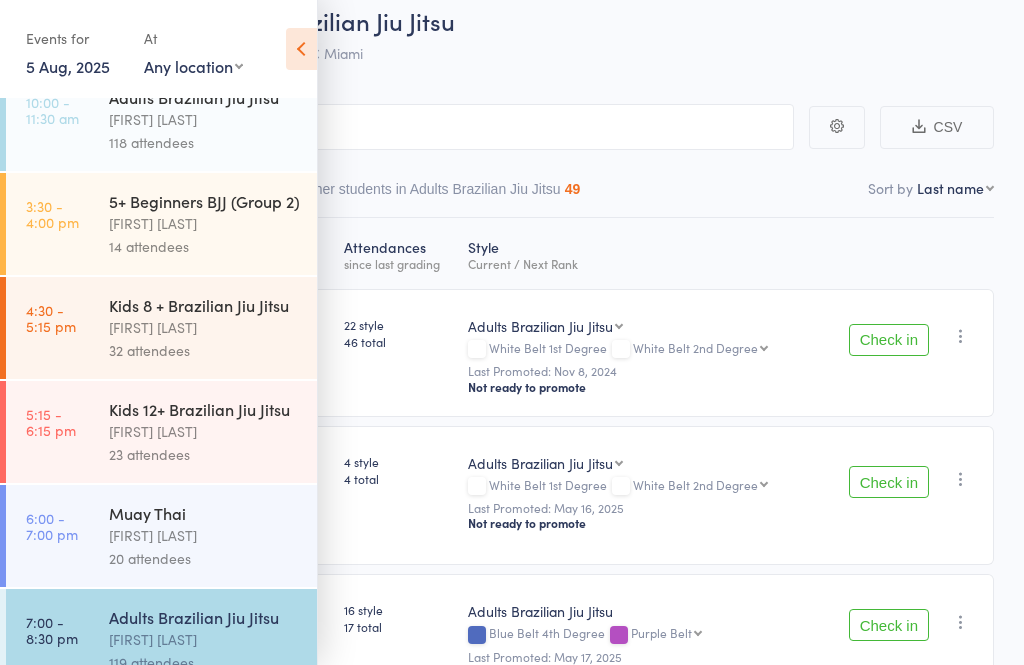 scroll, scrollTop: 132, scrollLeft: 0, axis: vertical 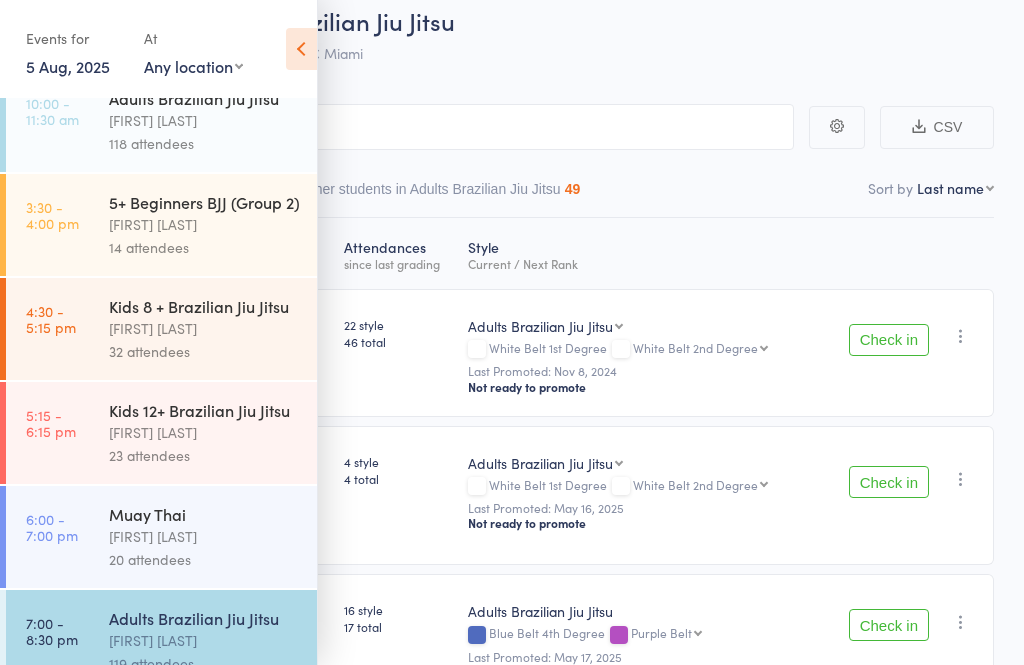 click on "[FIRST] [LAST]" at bounding box center (204, 536) 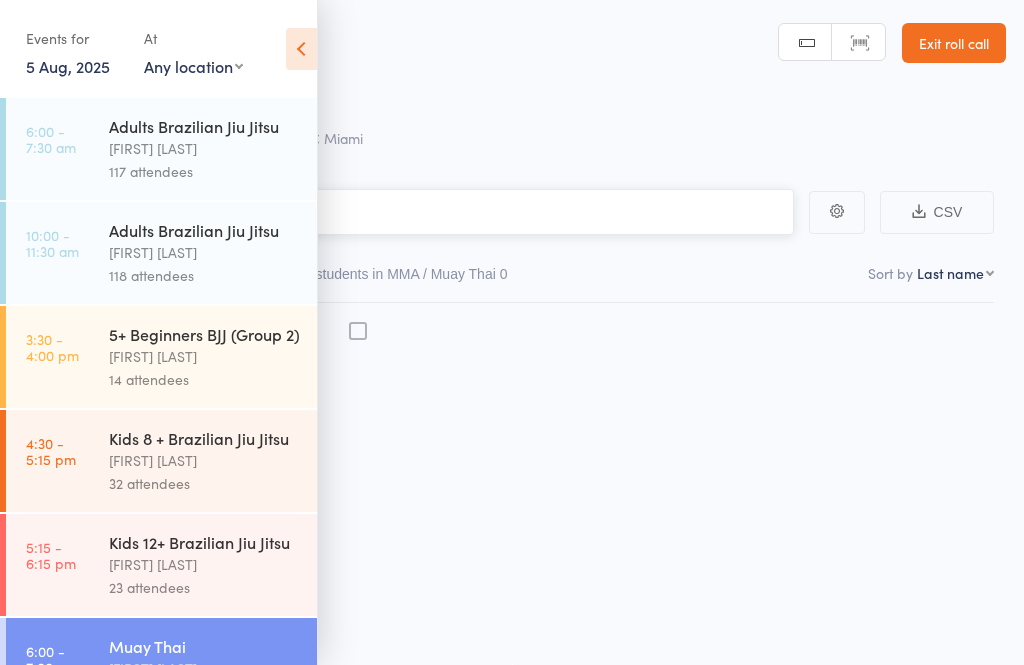 scroll, scrollTop: 14, scrollLeft: 0, axis: vertical 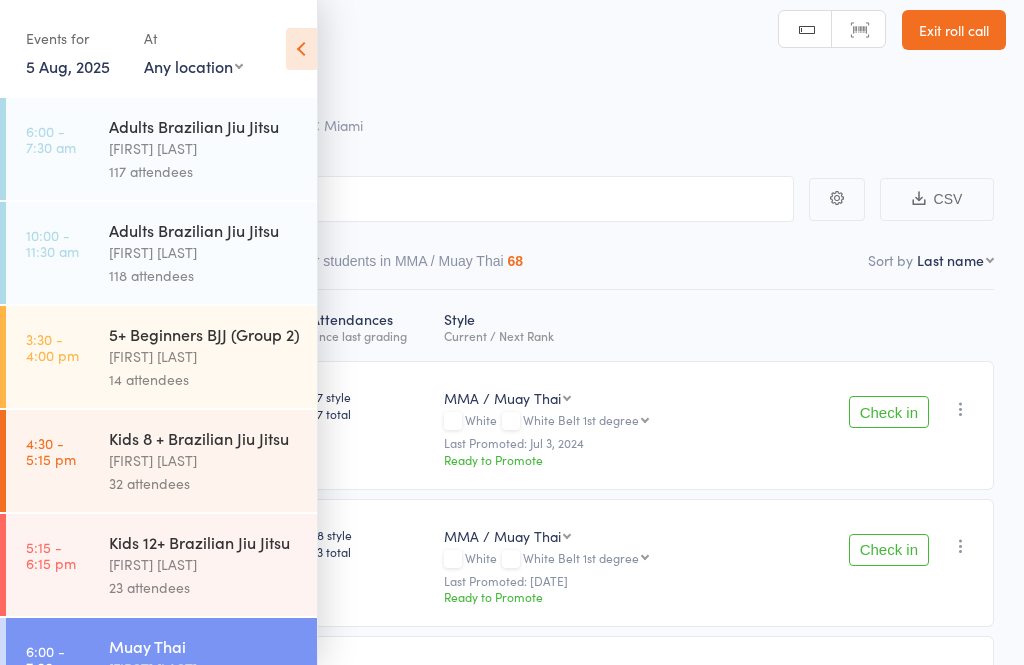 click at bounding box center (301, 49) 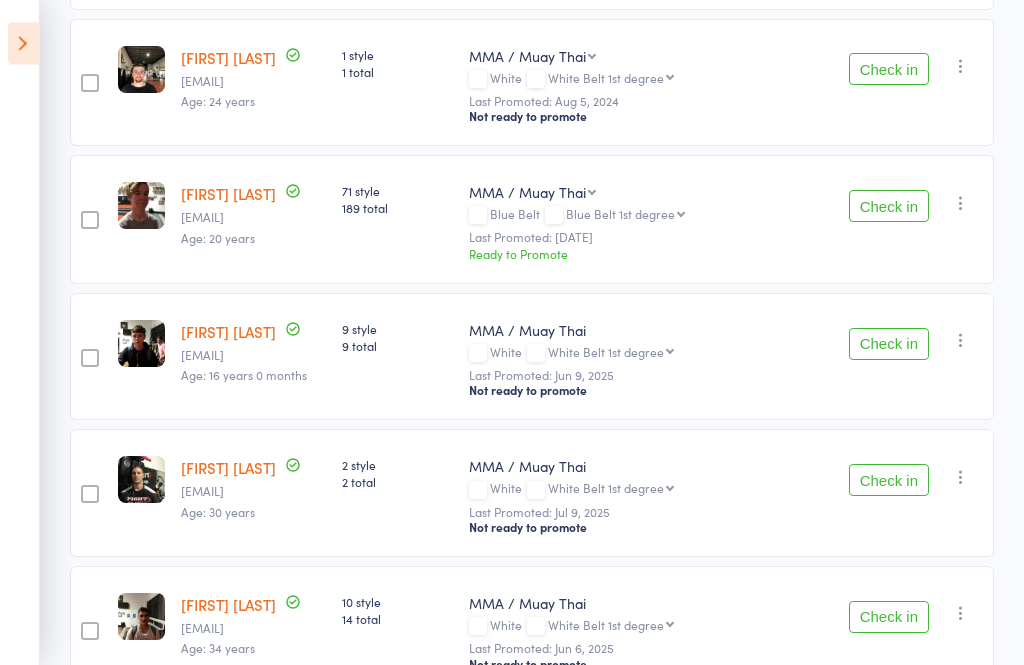 scroll, scrollTop: 1178, scrollLeft: 0, axis: vertical 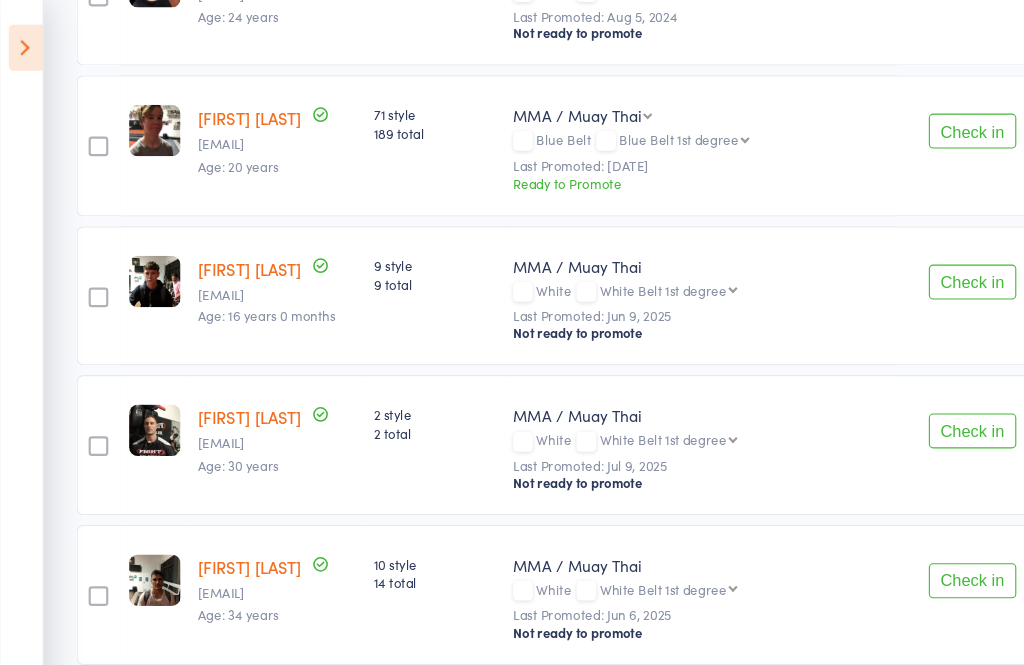 click on "Check in" at bounding box center [889, 258] 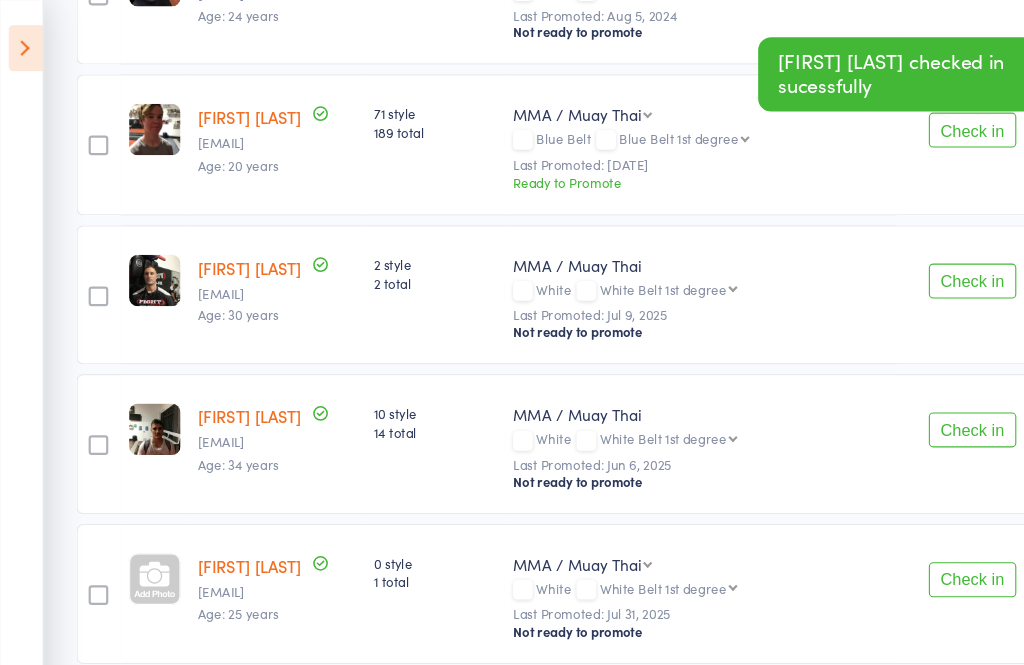 click on "Check in" at bounding box center (889, 119) 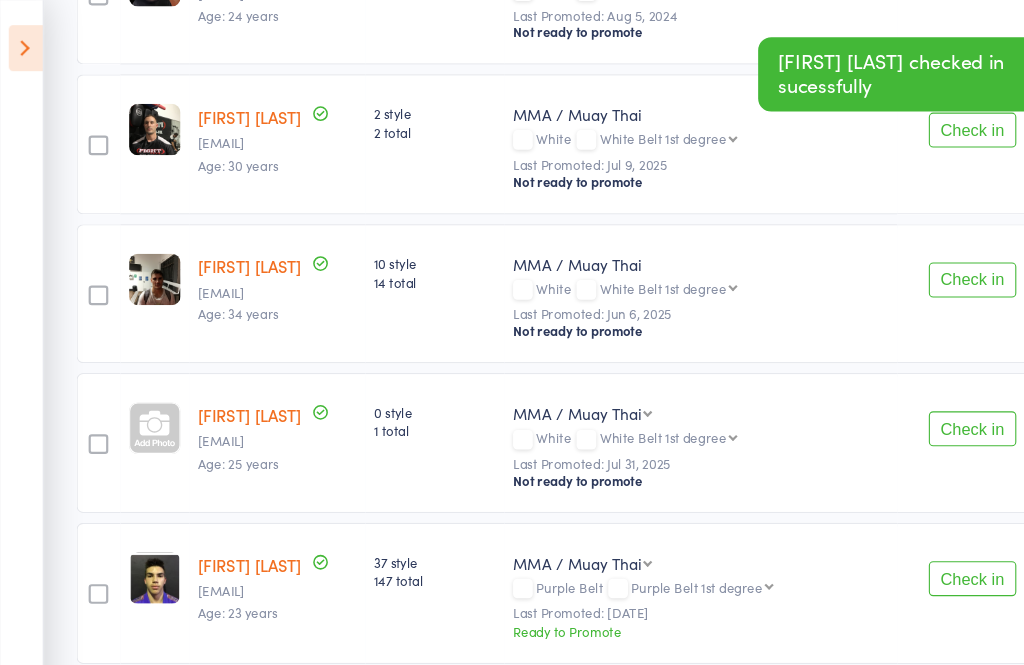 click on "Check in" at bounding box center (889, 119) 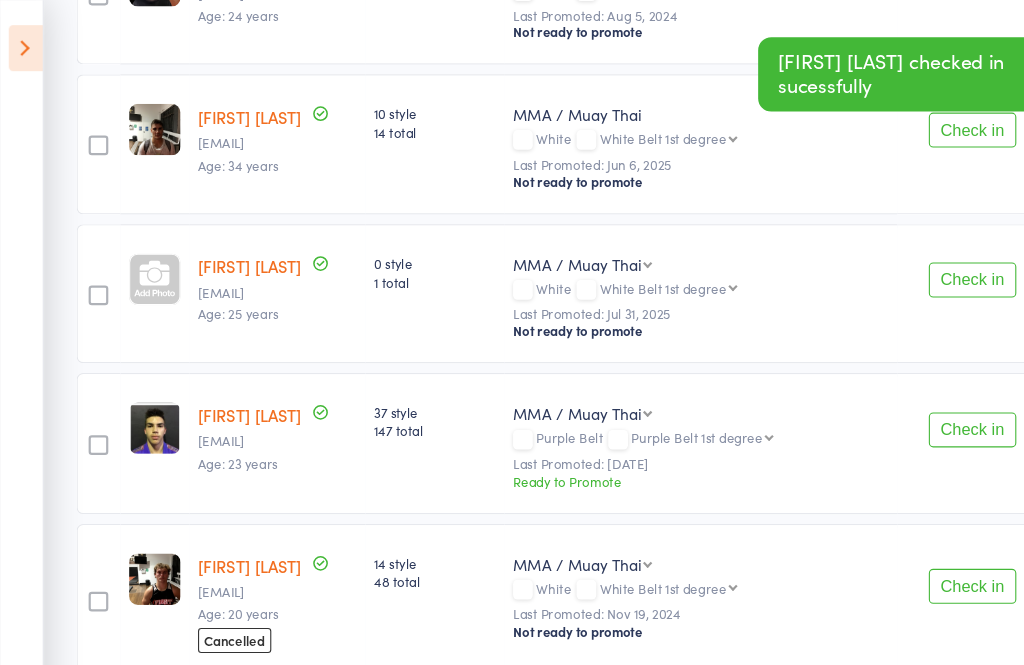 click on "Check in" at bounding box center [889, 119] 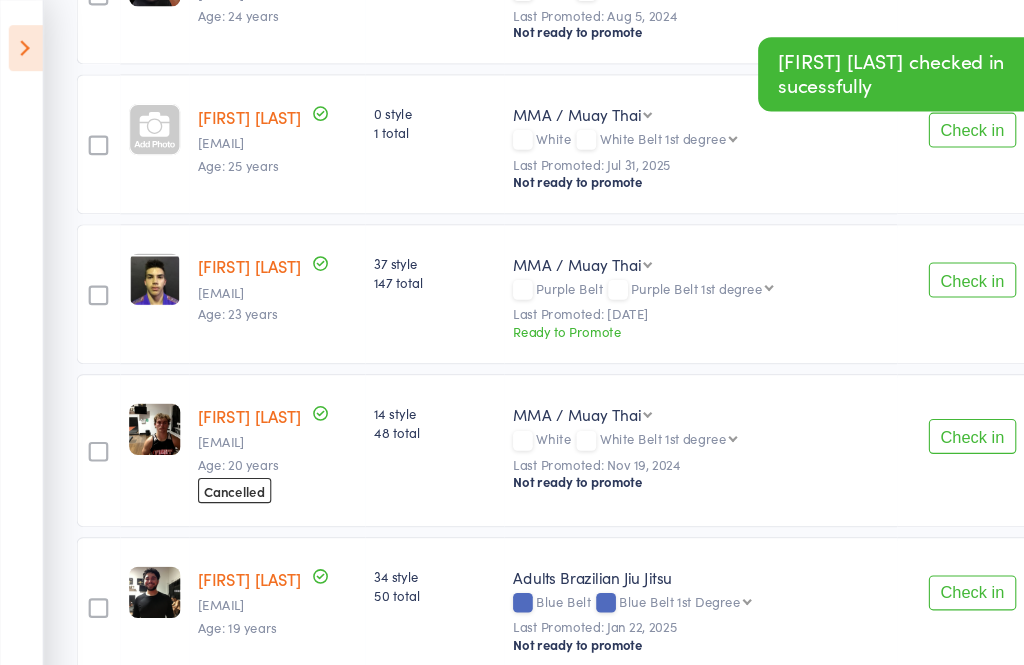 click on "Check in" at bounding box center (889, 256) 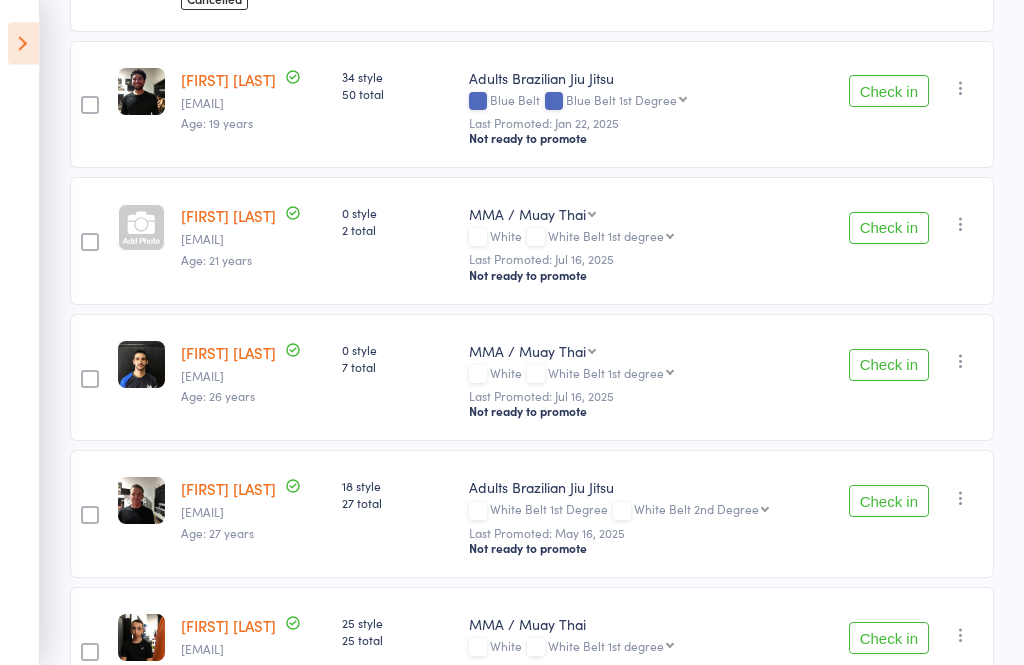 scroll, scrollTop: 1578, scrollLeft: 0, axis: vertical 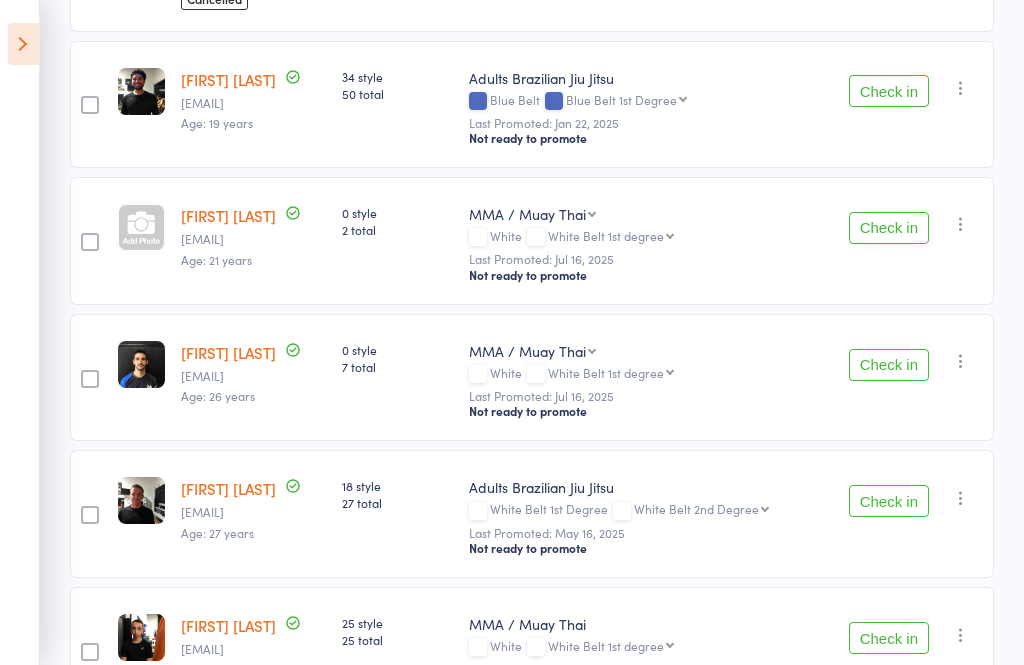 click on "Check in" at bounding box center [889, 501] 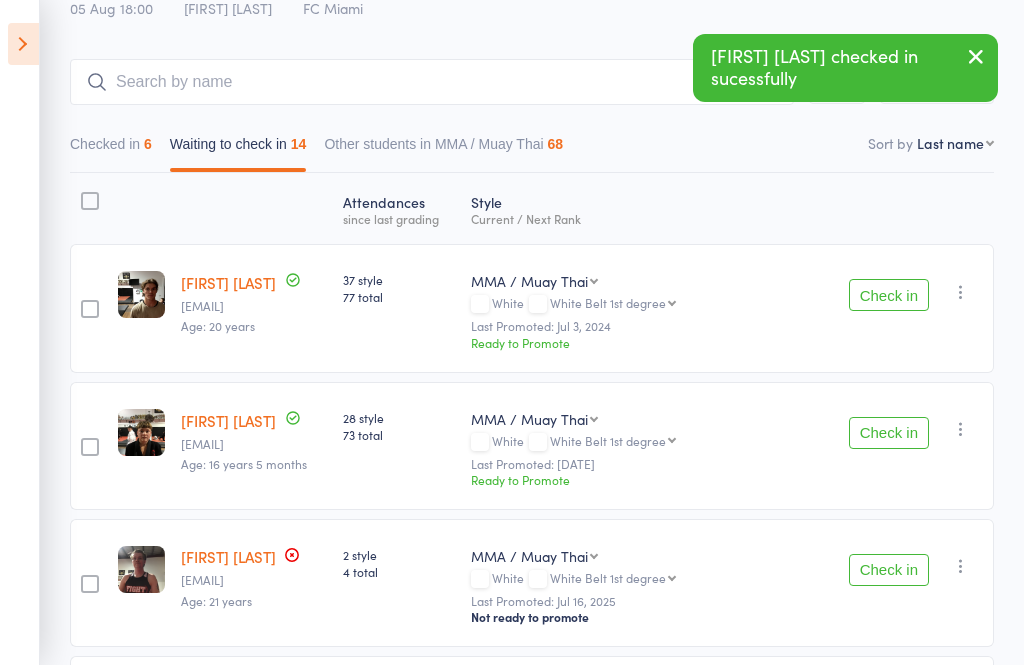 scroll, scrollTop: 0, scrollLeft: 0, axis: both 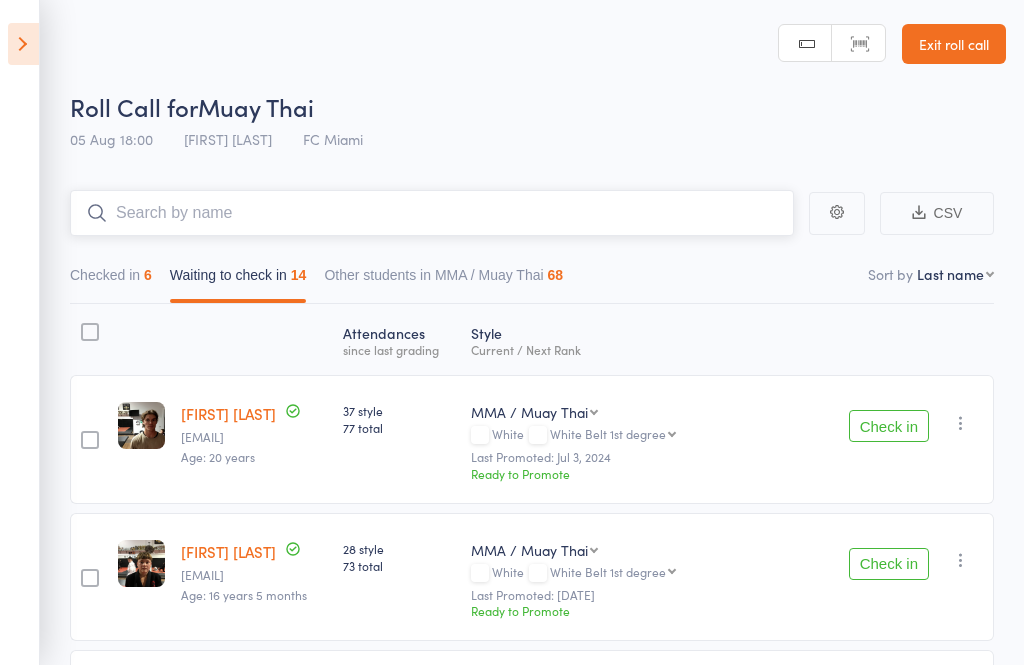 click at bounding box center [432, 213] 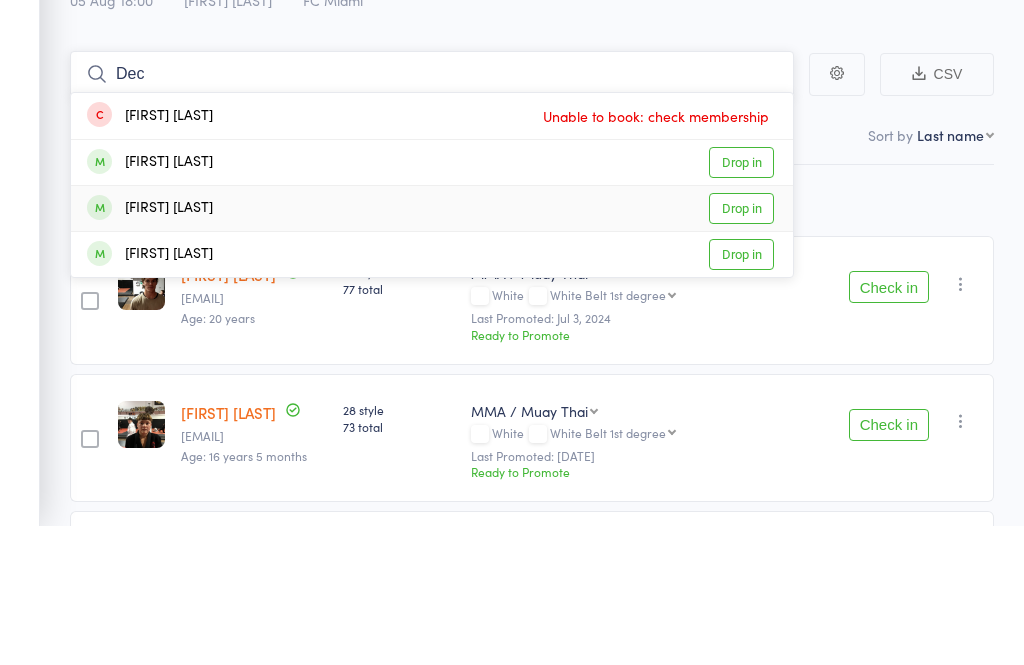 type on "Dec" 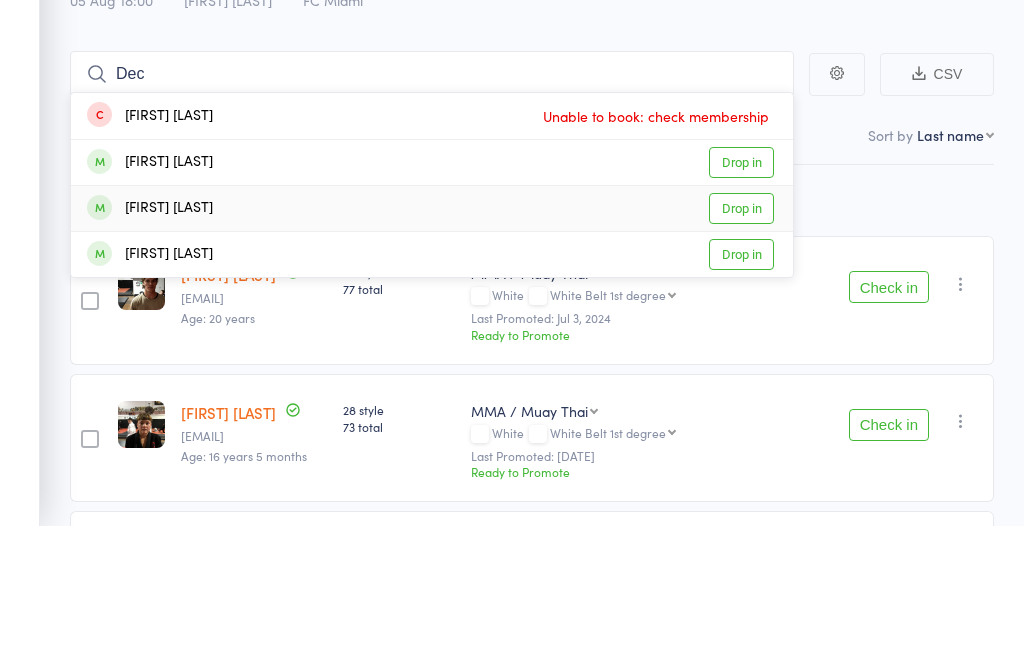 click on "Drop in" at bounding box center (741, 347) 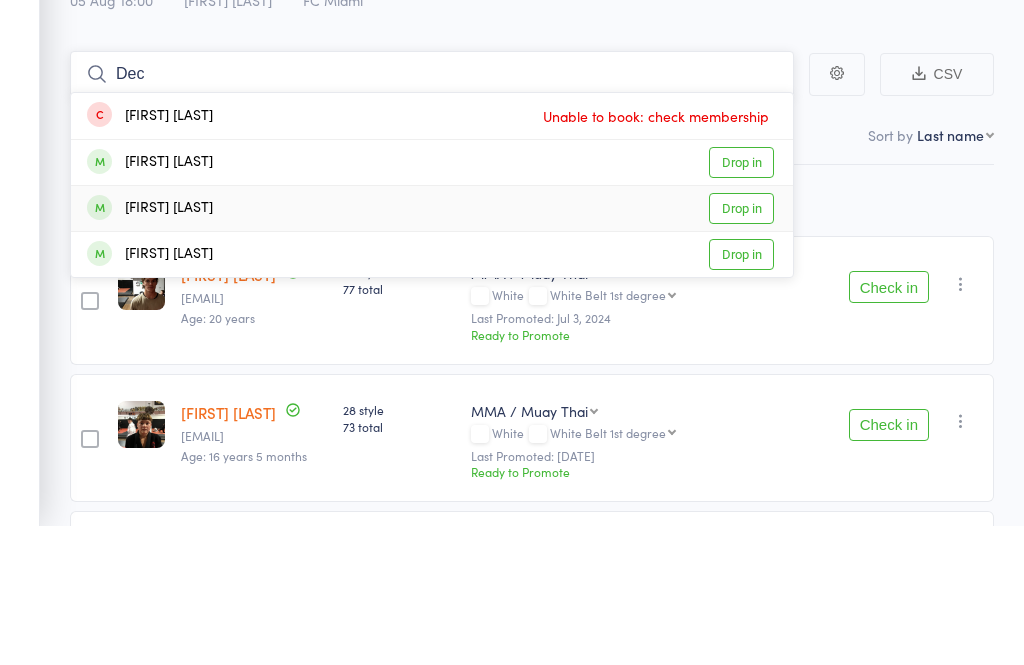 type 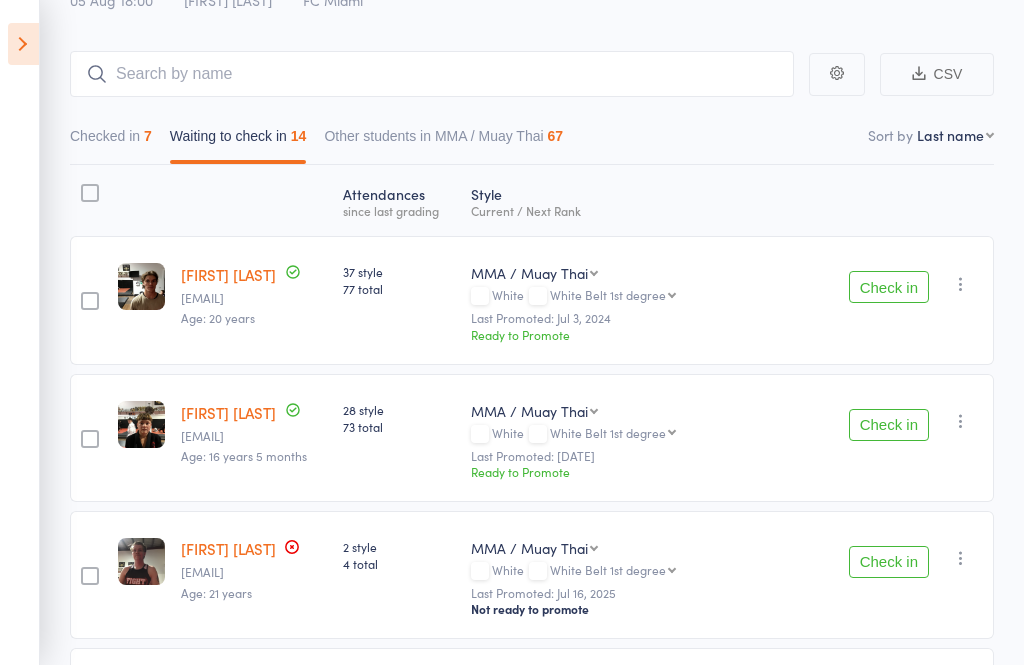 scroll, scrollTop: 0, scrollLeft: 0, axis: both 